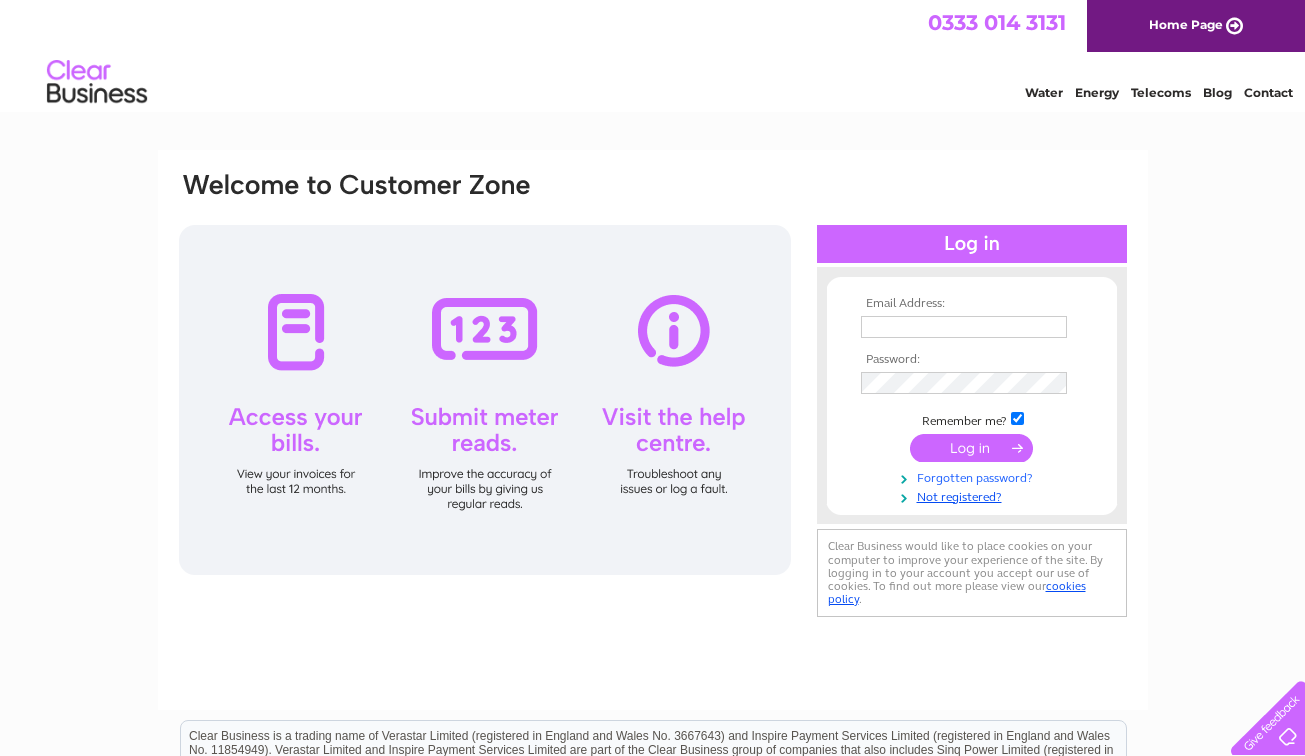 scroll, scrollTop: 0, scrollLeft: 0, axis: both 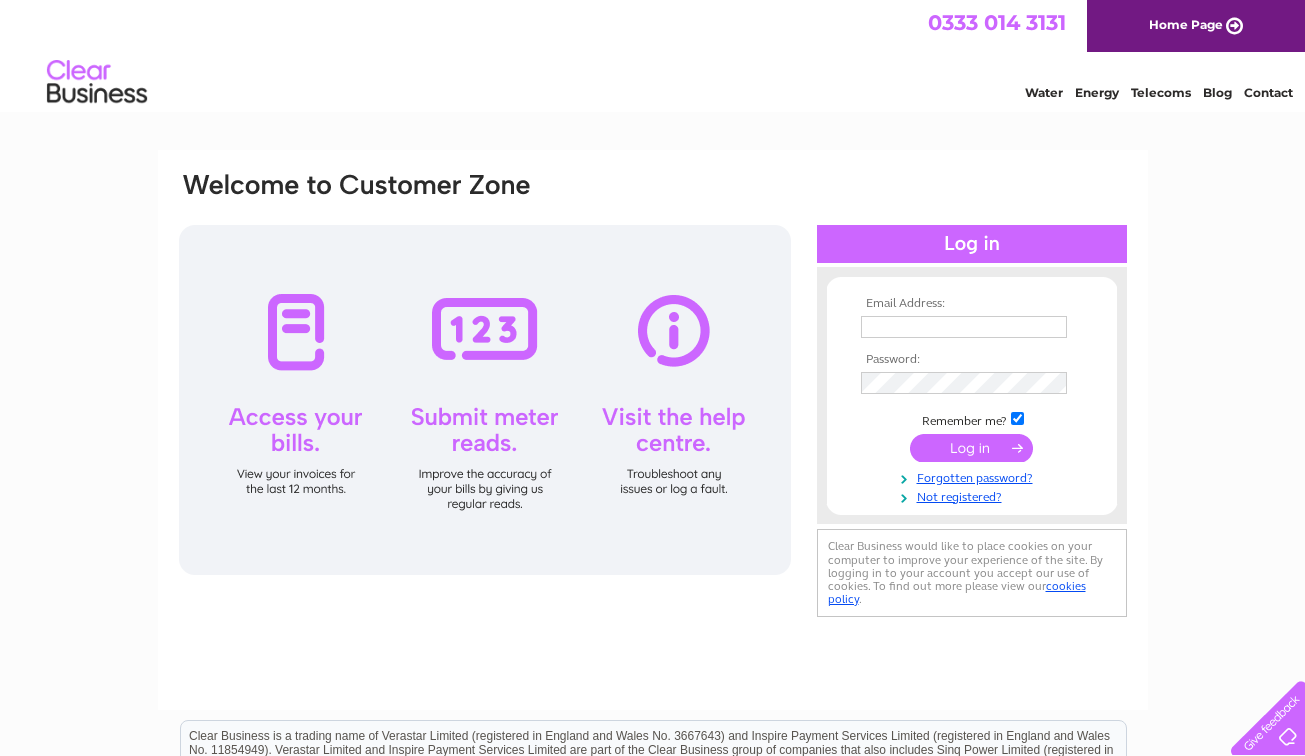 type on "info@littleimpressionsdaynursery.co.uk" 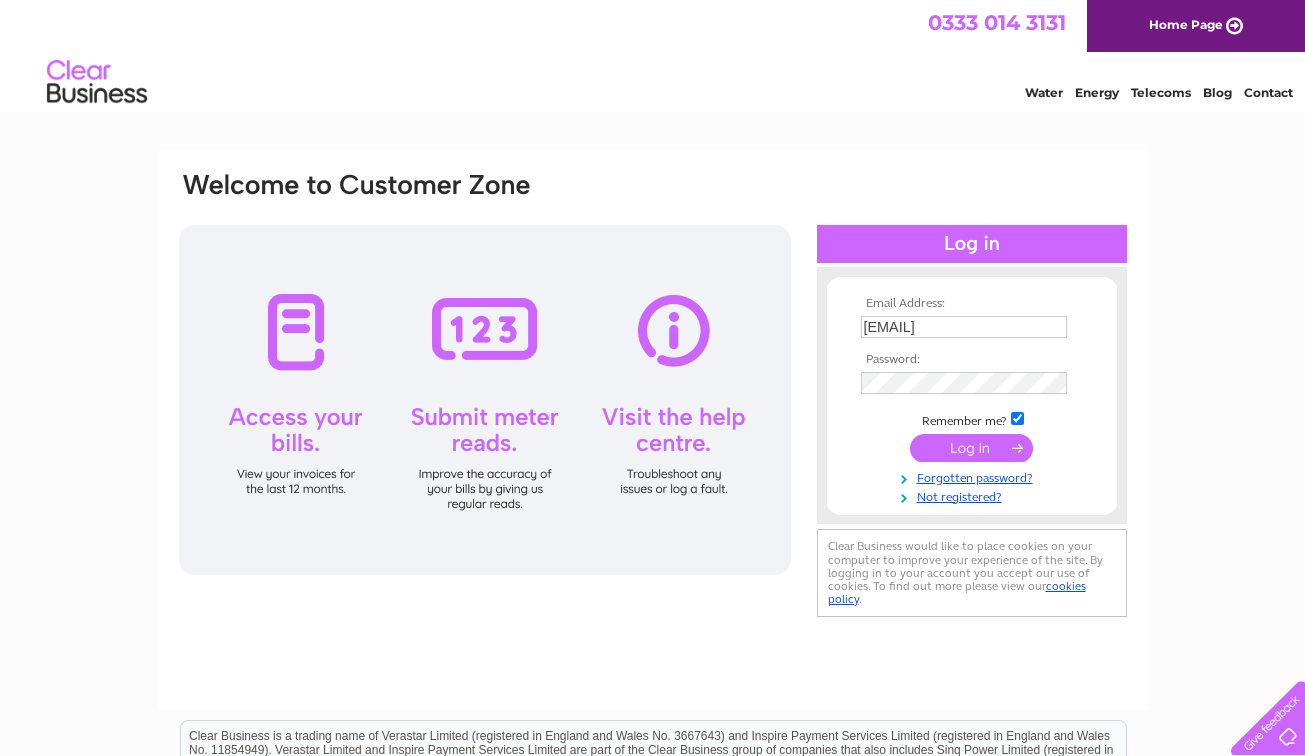click at bounding box center [971, 448] 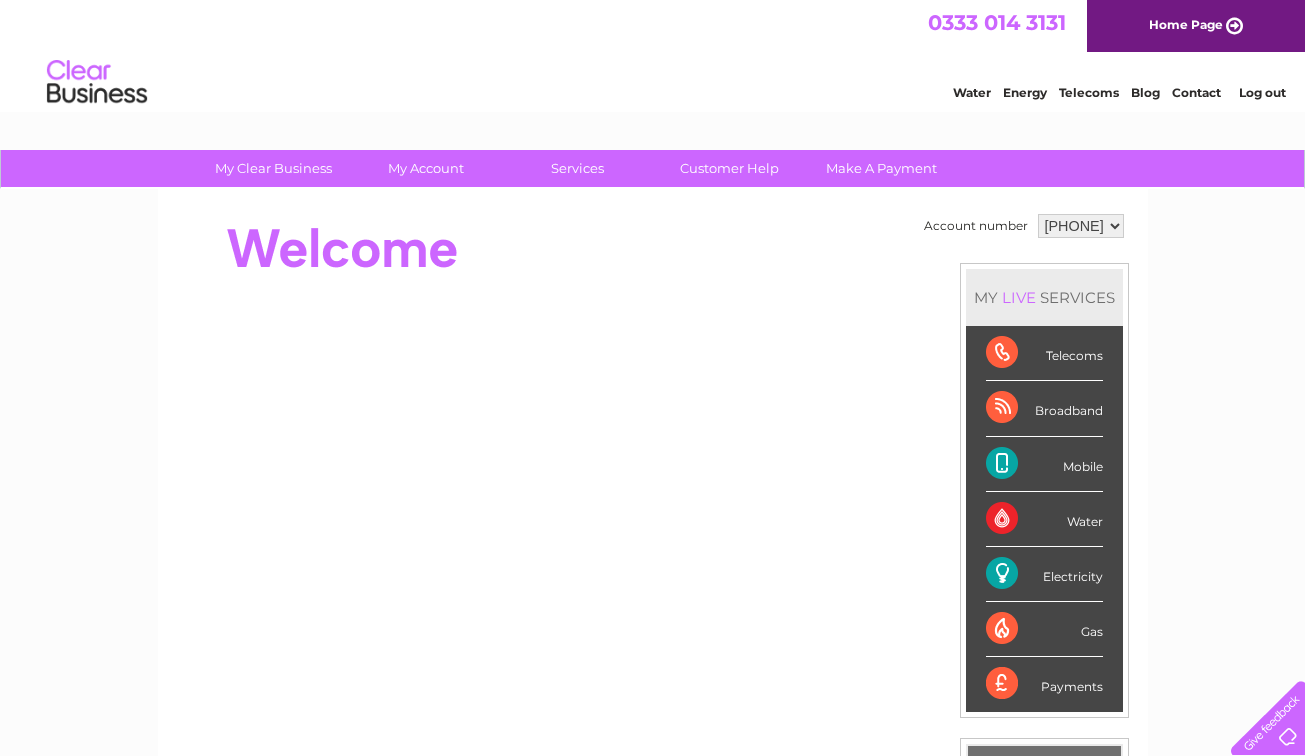 scroll, scrollTop: 0, scrollLeft: 0, axis: both 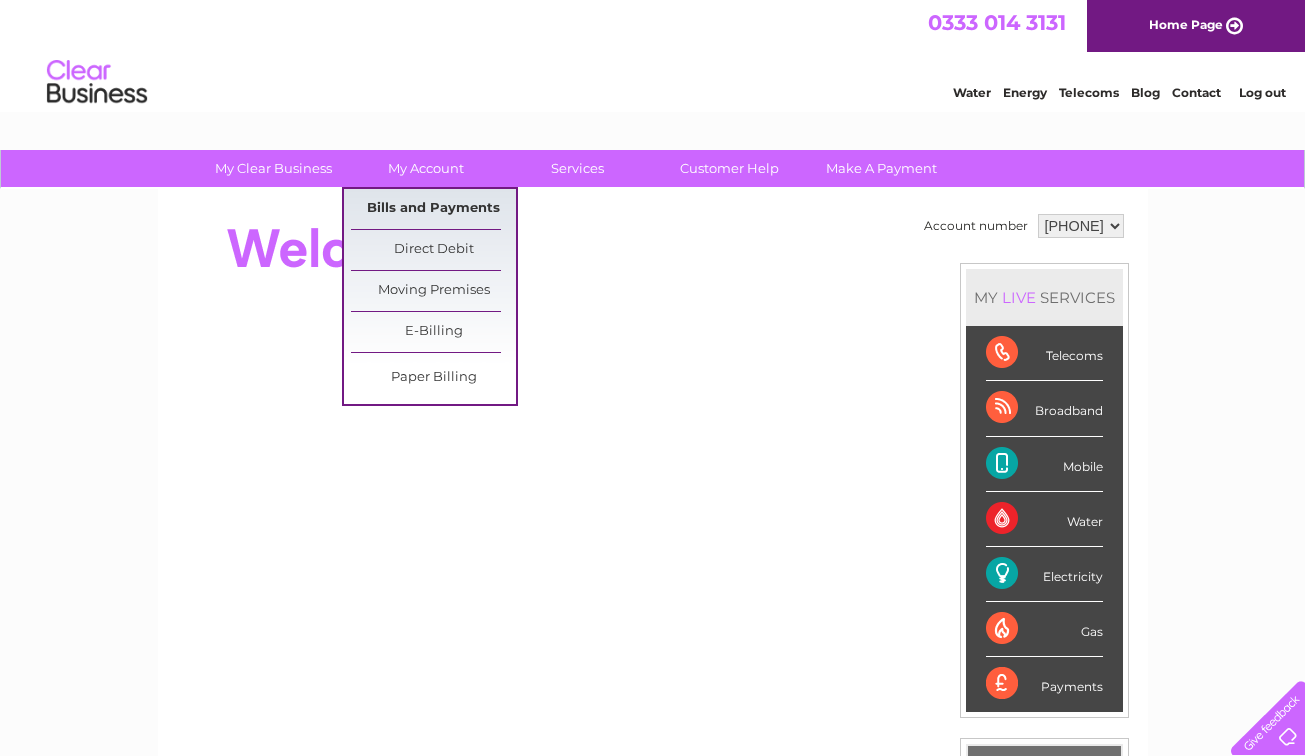 click on "Bills and Payments" at bounding box center [433, 209] 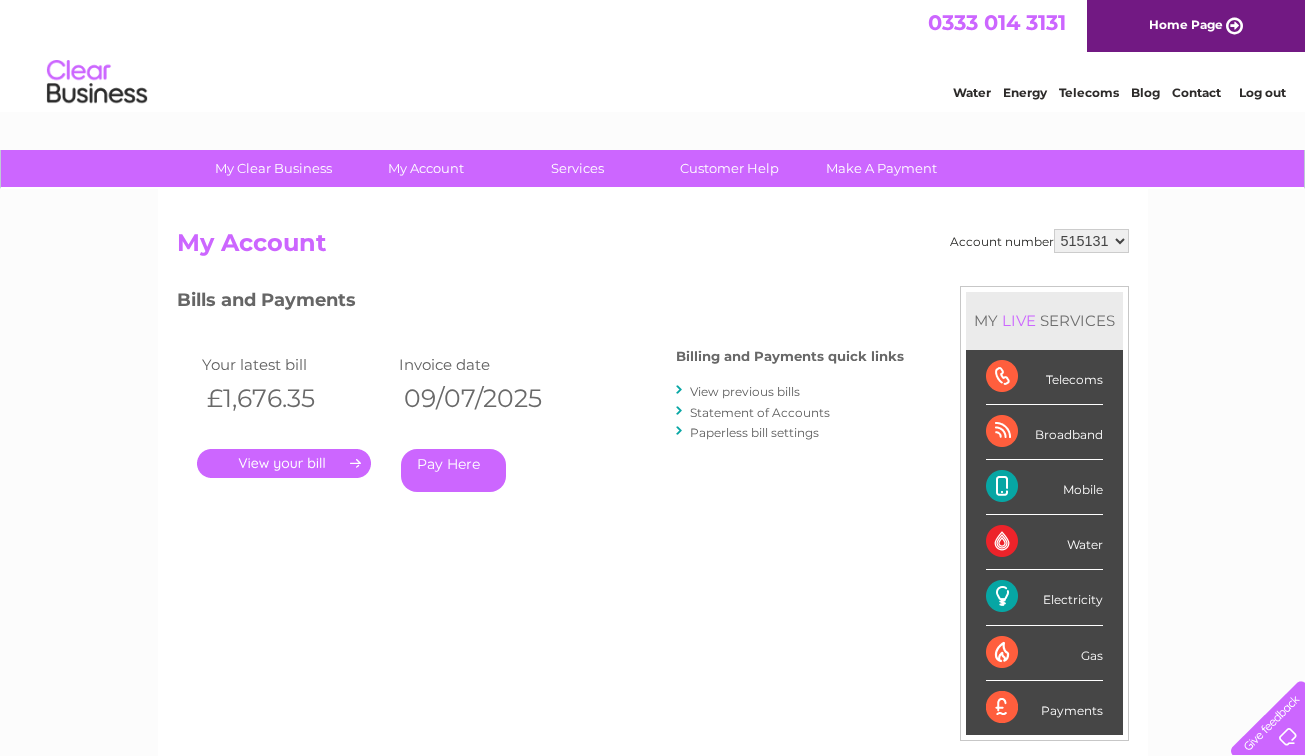 scroll, scrollTop: 0, scrollLeft: 0, axis: both 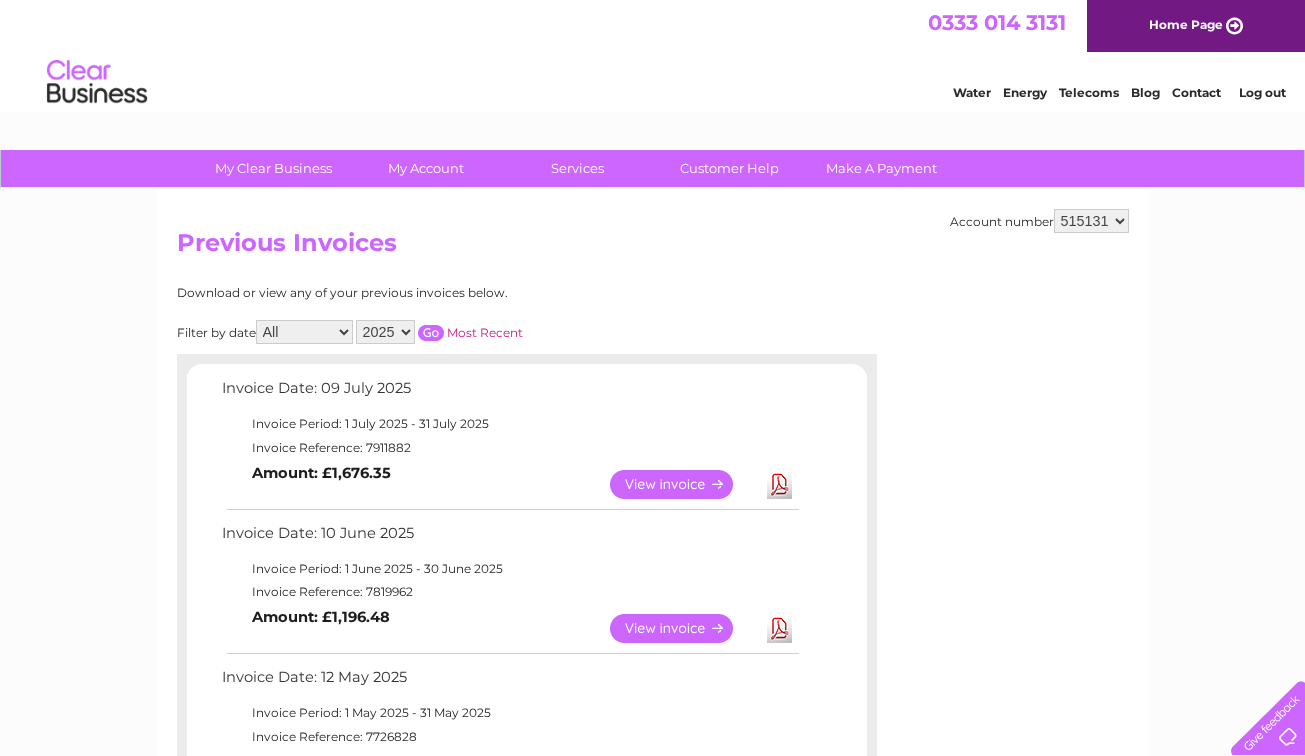 click on "2025
2024
2023
2022" at bounding box center (385, 332) 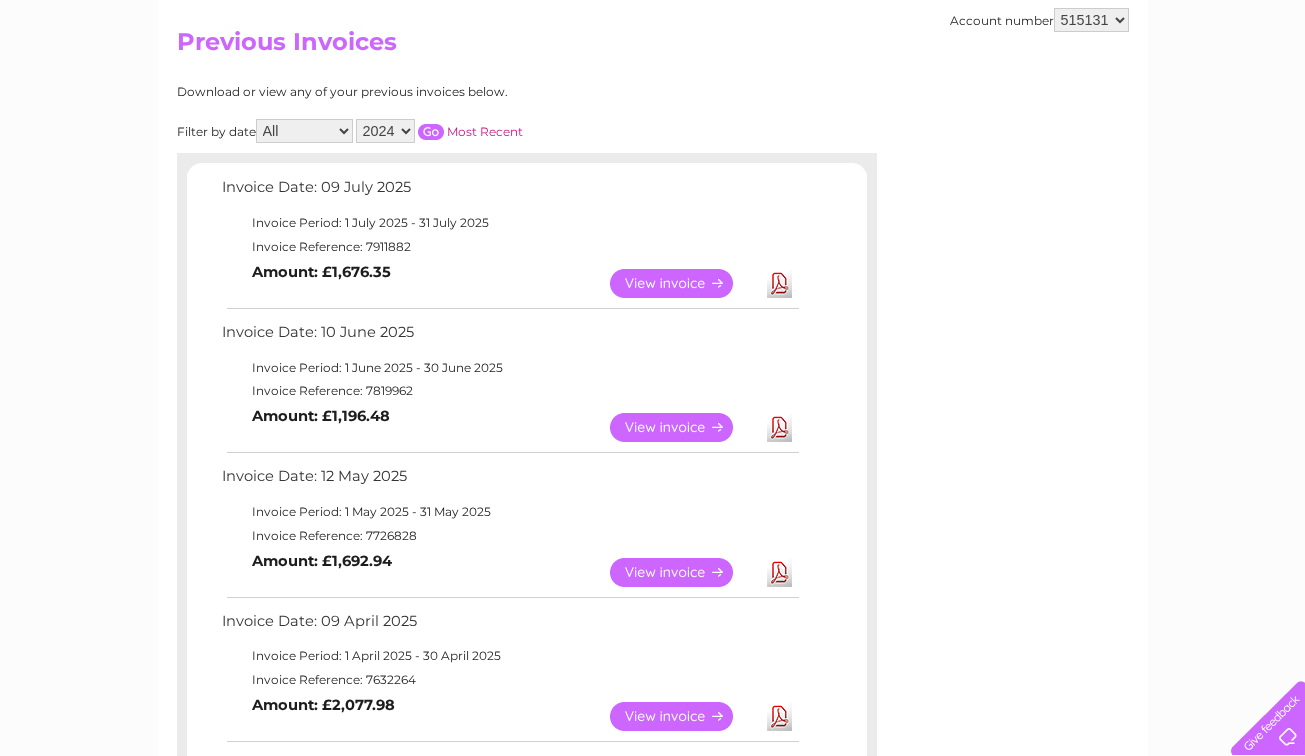 scroll, scrollTop: 200, scrollLeft: 0, axis: vertical 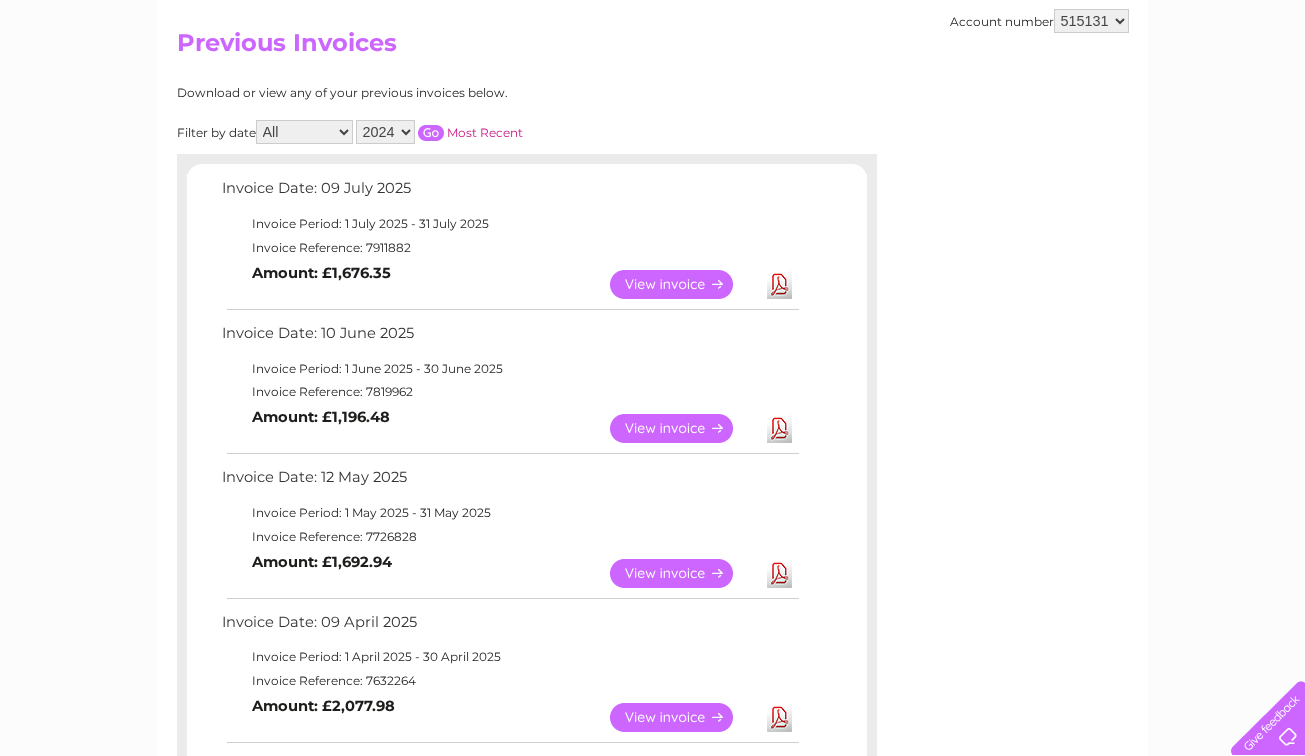 click at bounding box center [431, 133] 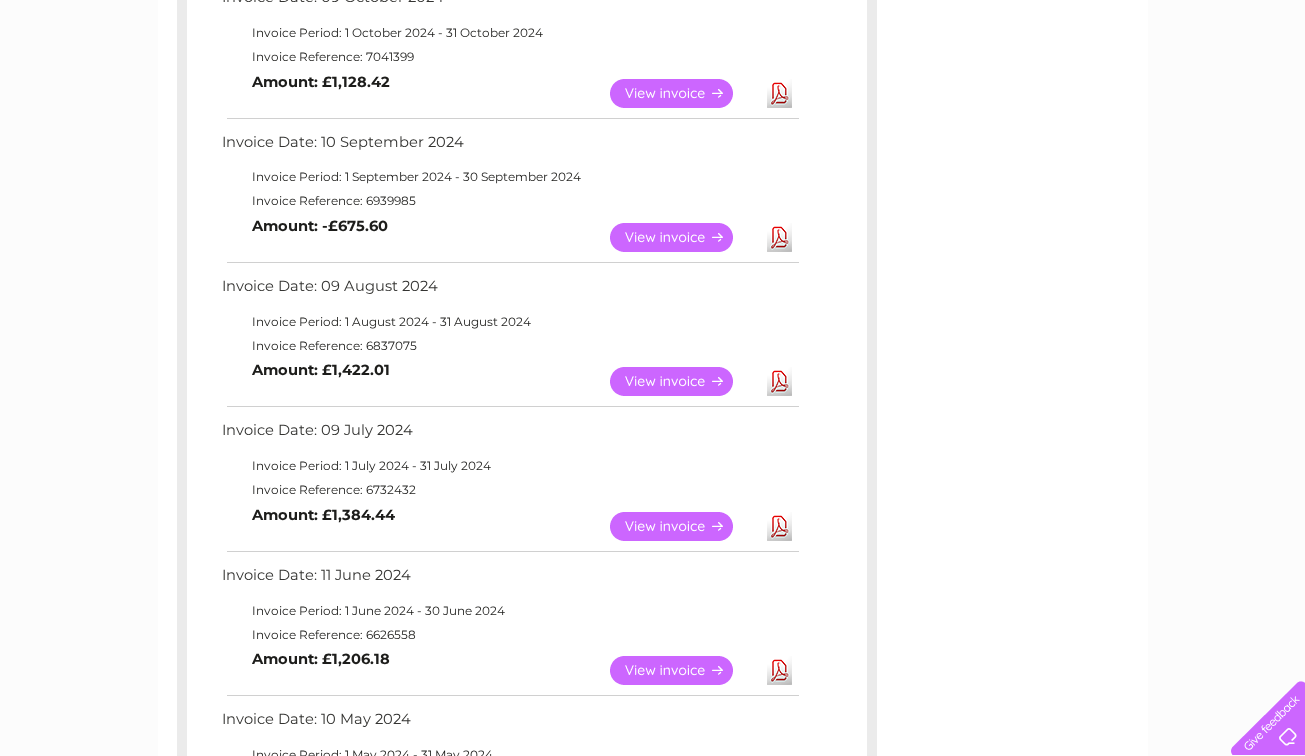 scroll, scrollTop: 800, scrollLeft: 0, axis: vertical 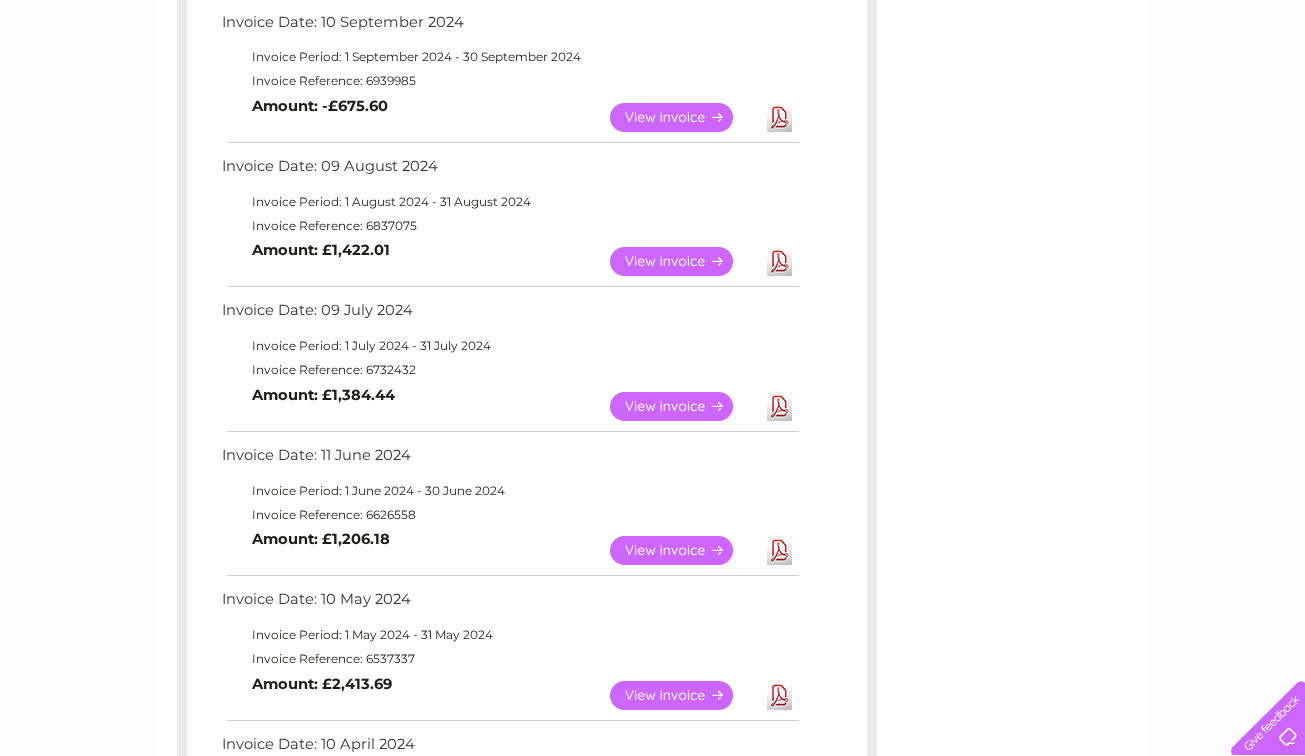 click on "View" at bounding box center [683, 550] 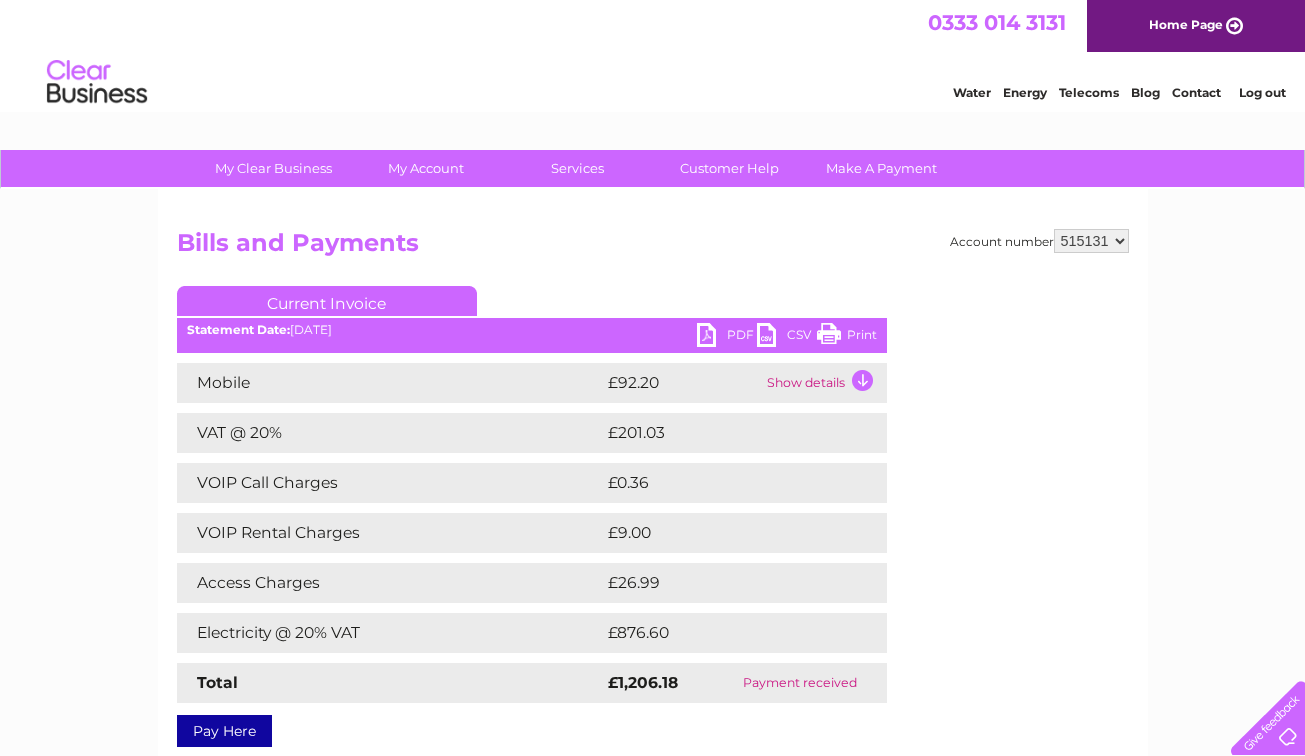 scroll, scrollTop: 0, scrollLeft: 0, axis: both 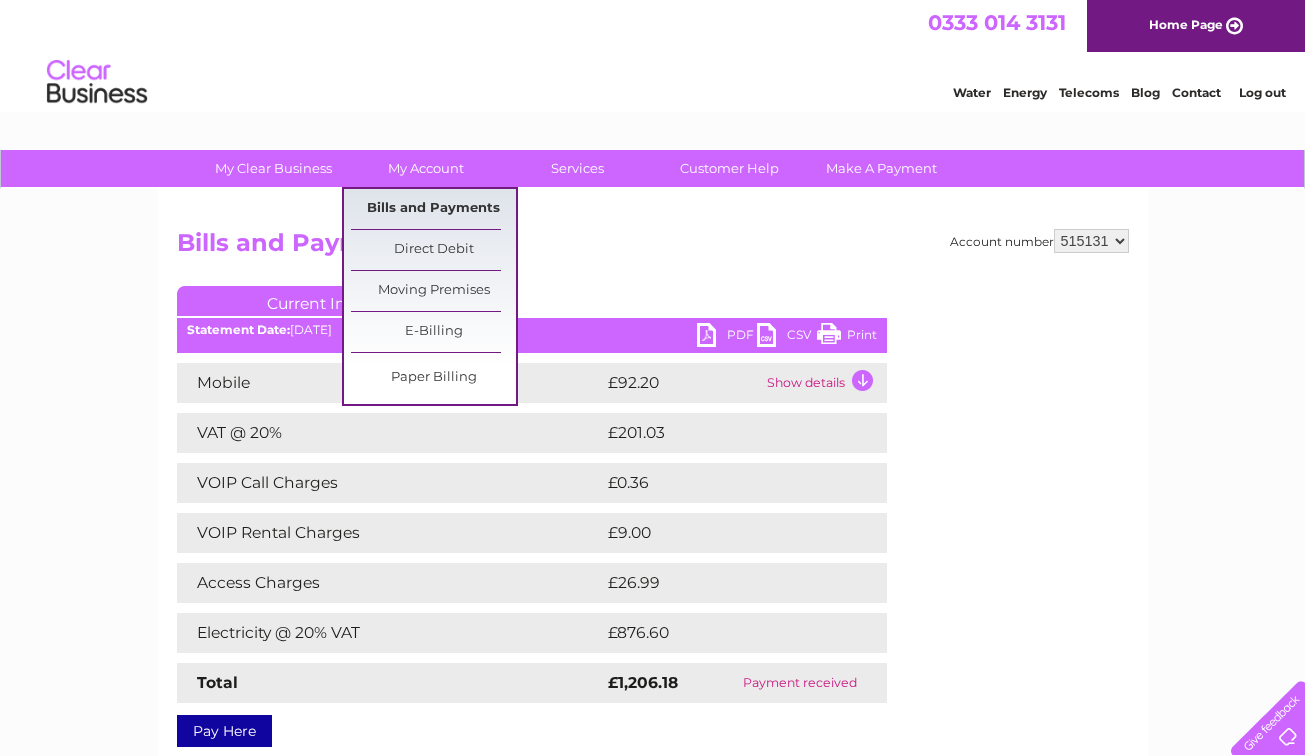 click on "Bills and Payments" at bounding box center [433, 209] 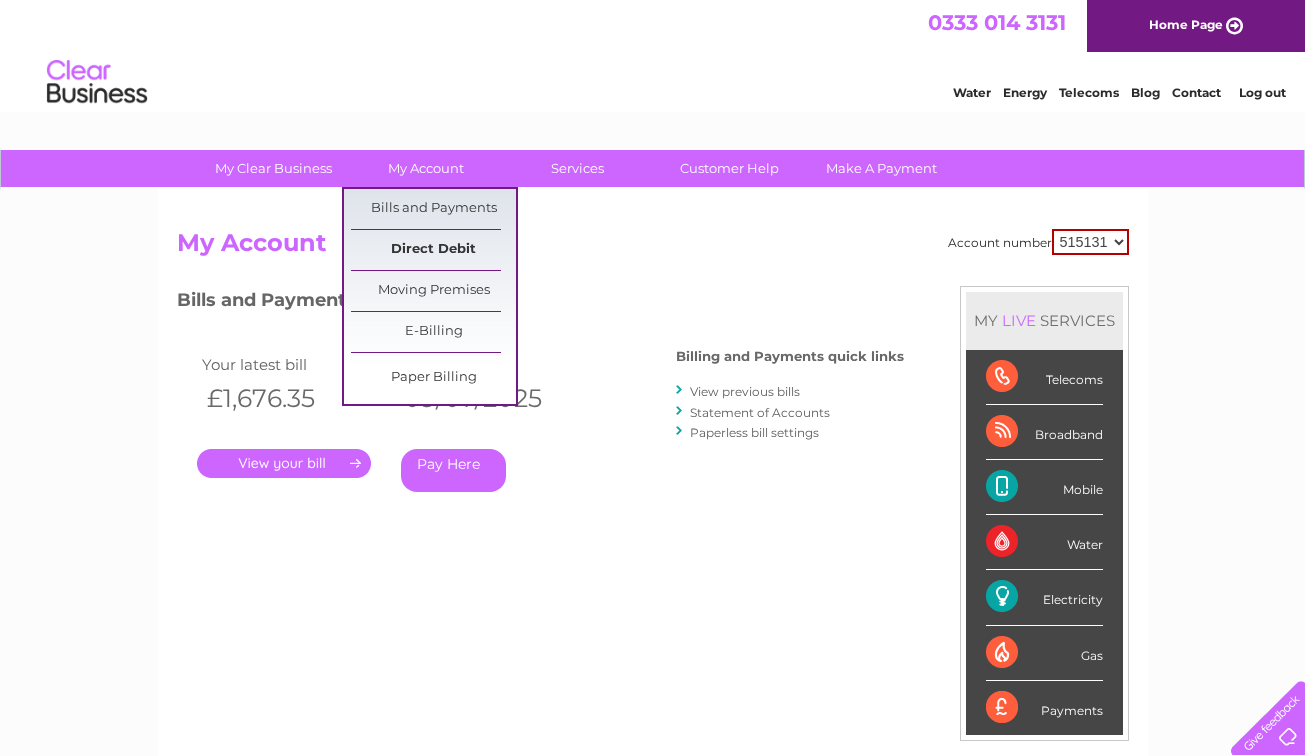 scroll, scrollTop: 0, scrollLeft: 0, axis: both 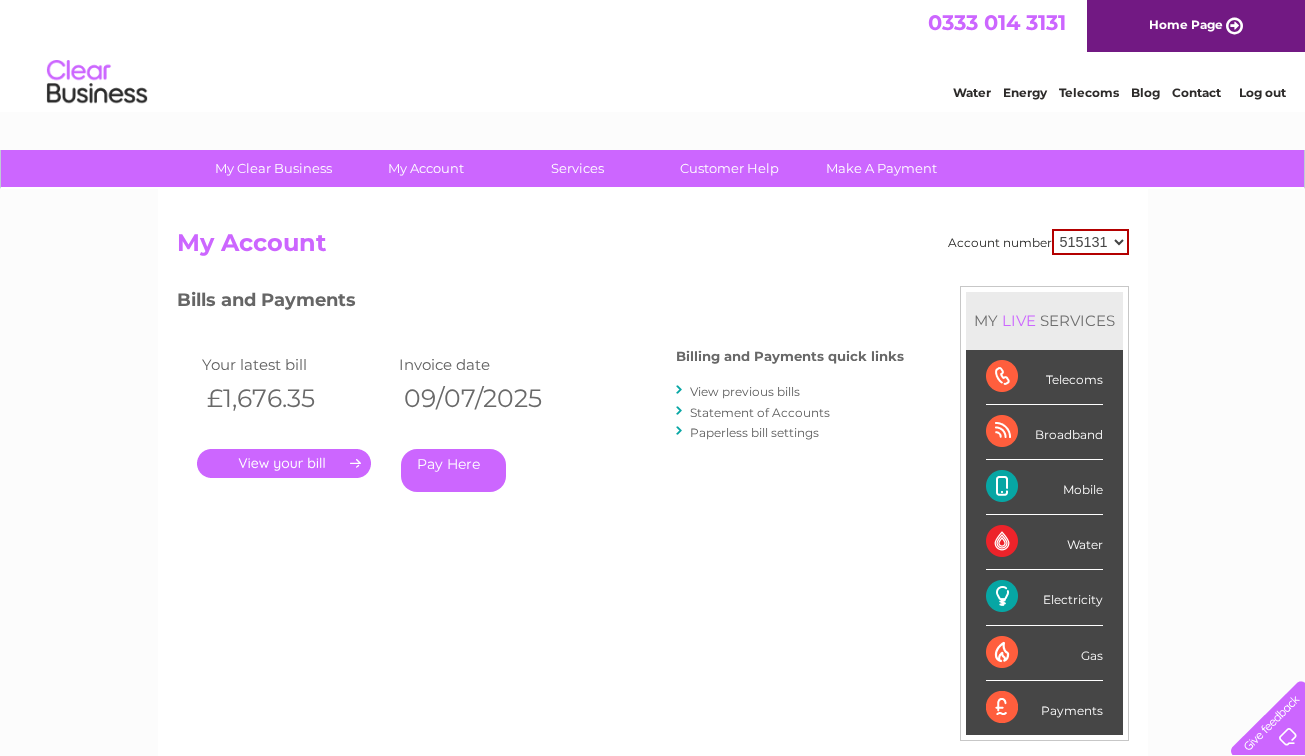 click on "View previous bills" at bounding box center (745, 391) 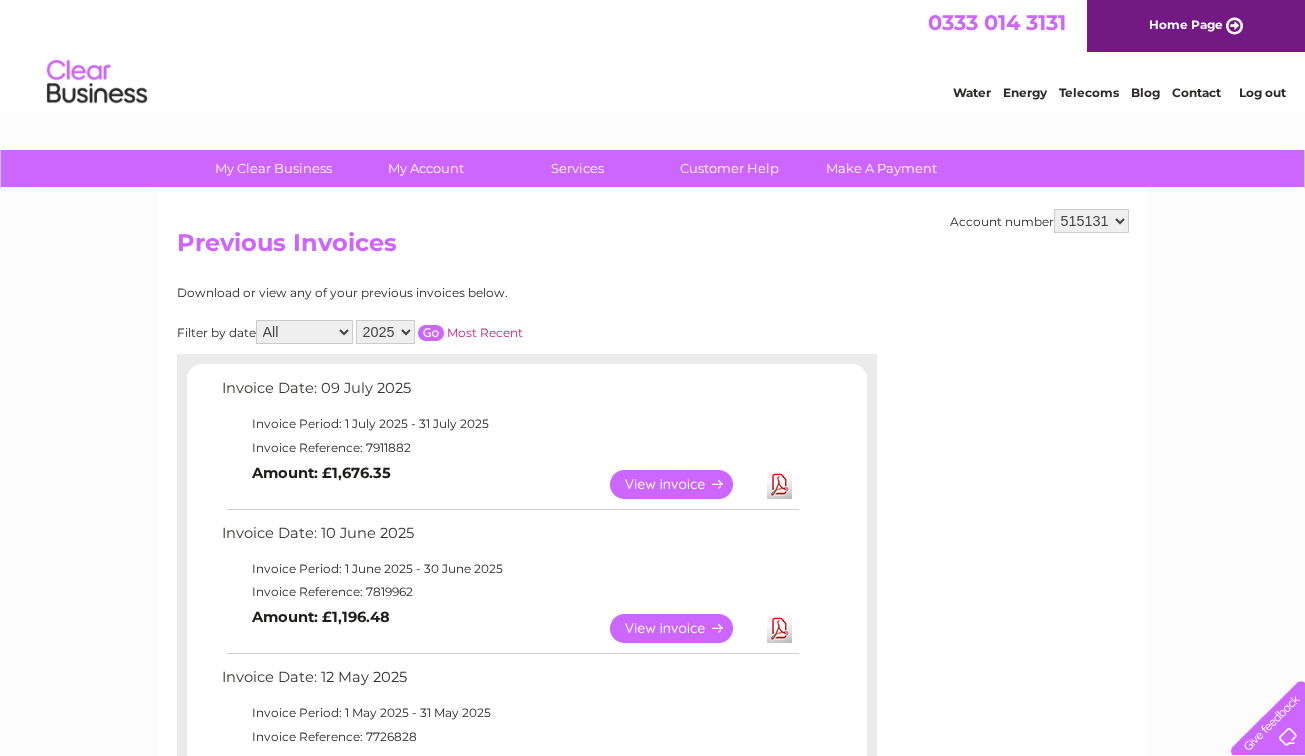 scroll, scrollTop: 0, scrollLeft: 0, axis: both 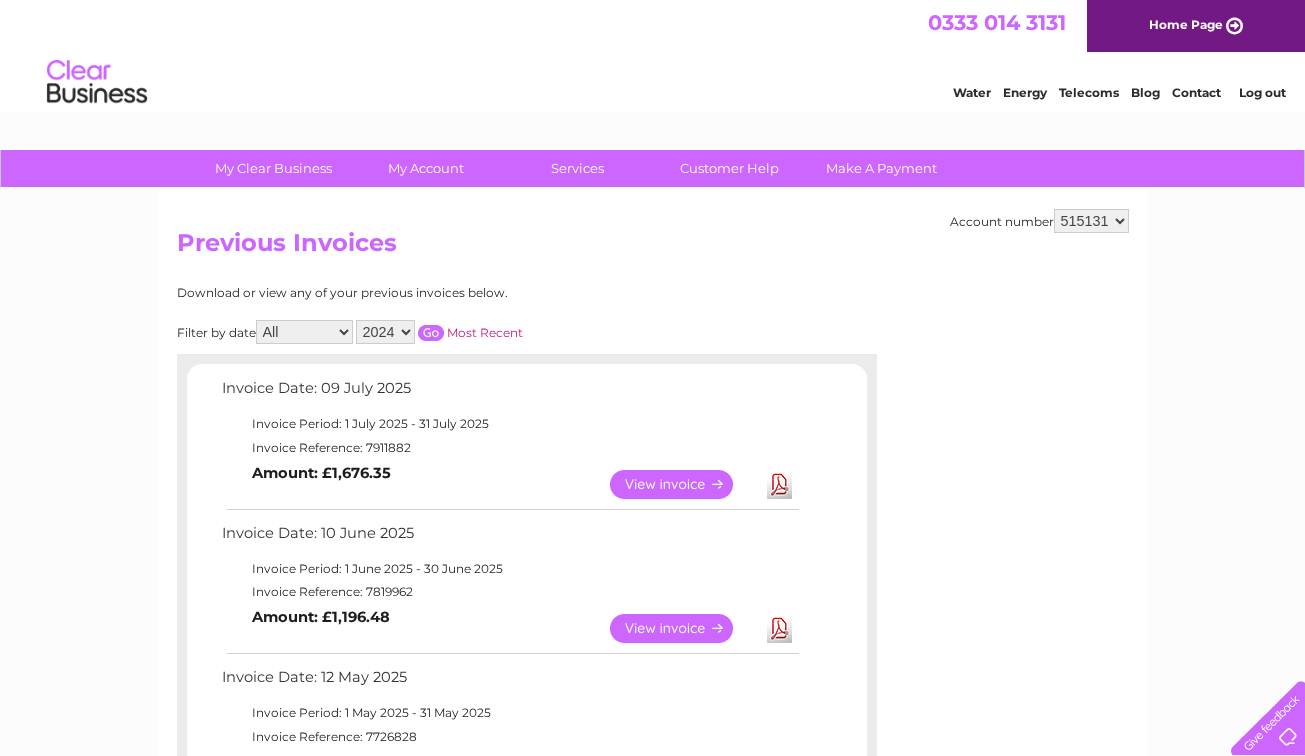 click at bounding box center [431, 333] 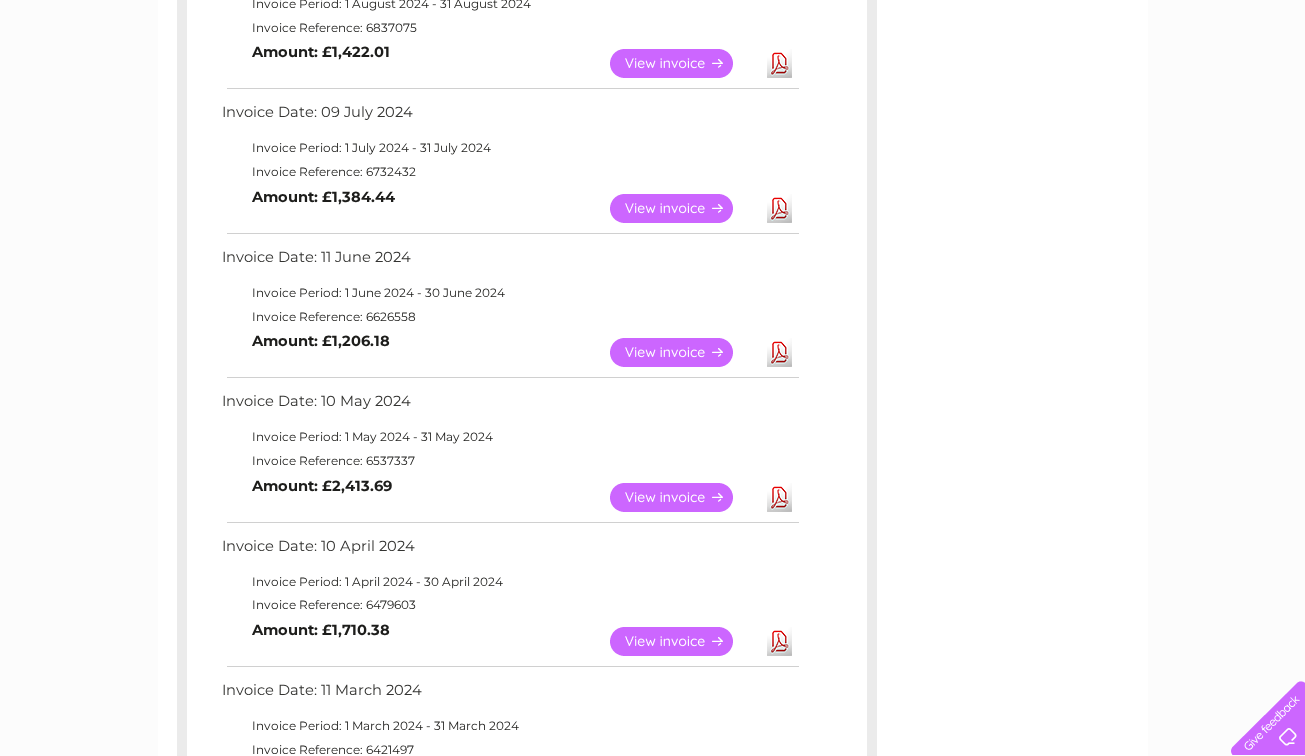 scroll, scrollTop: 1000, scrollLeft: 0, axis: vertical 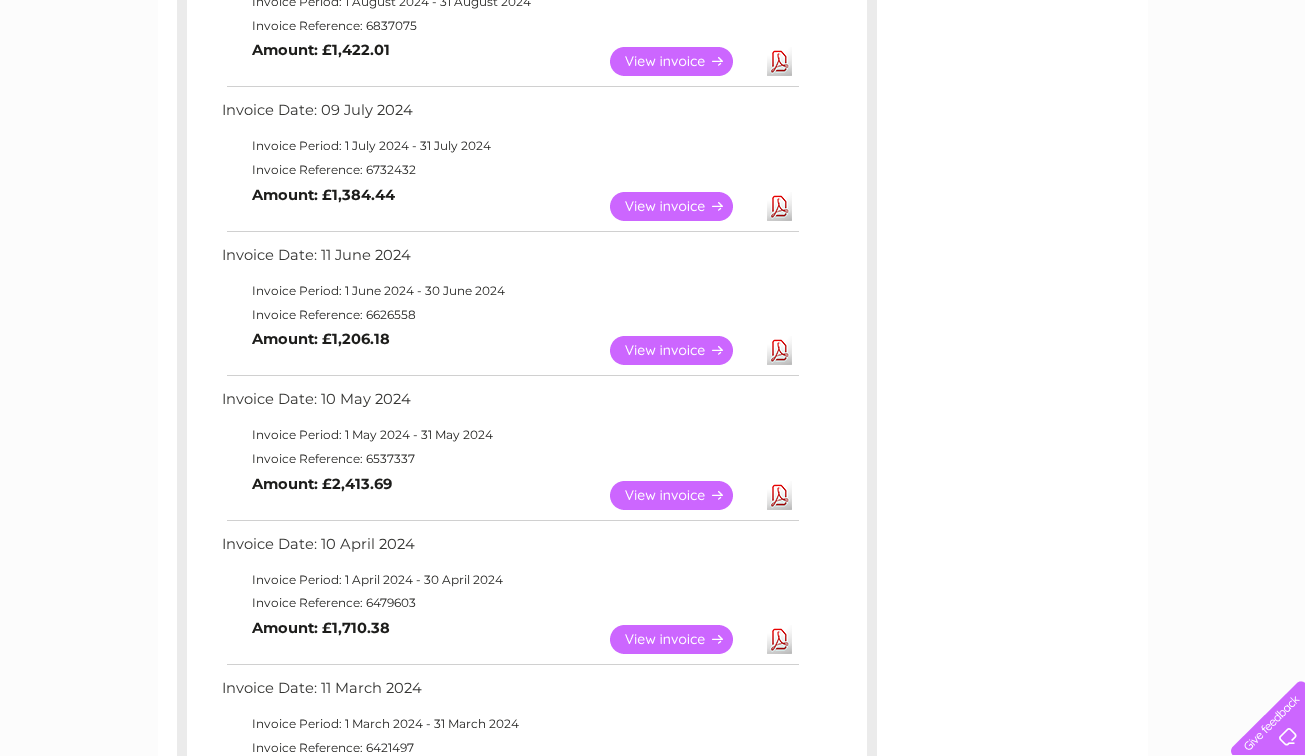 click on "View" at bounding box center (683, 206) 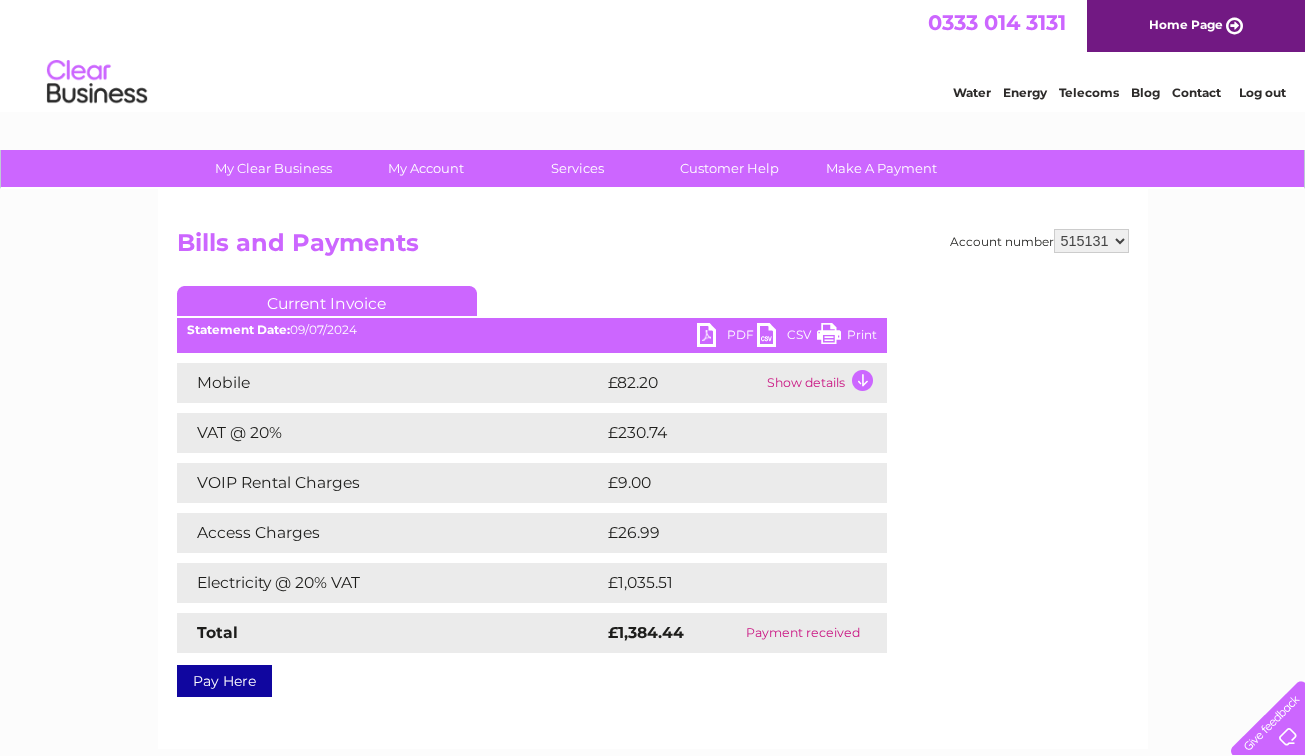 scroll, scrollTop: 0, scrollLeft: 0, axis: both 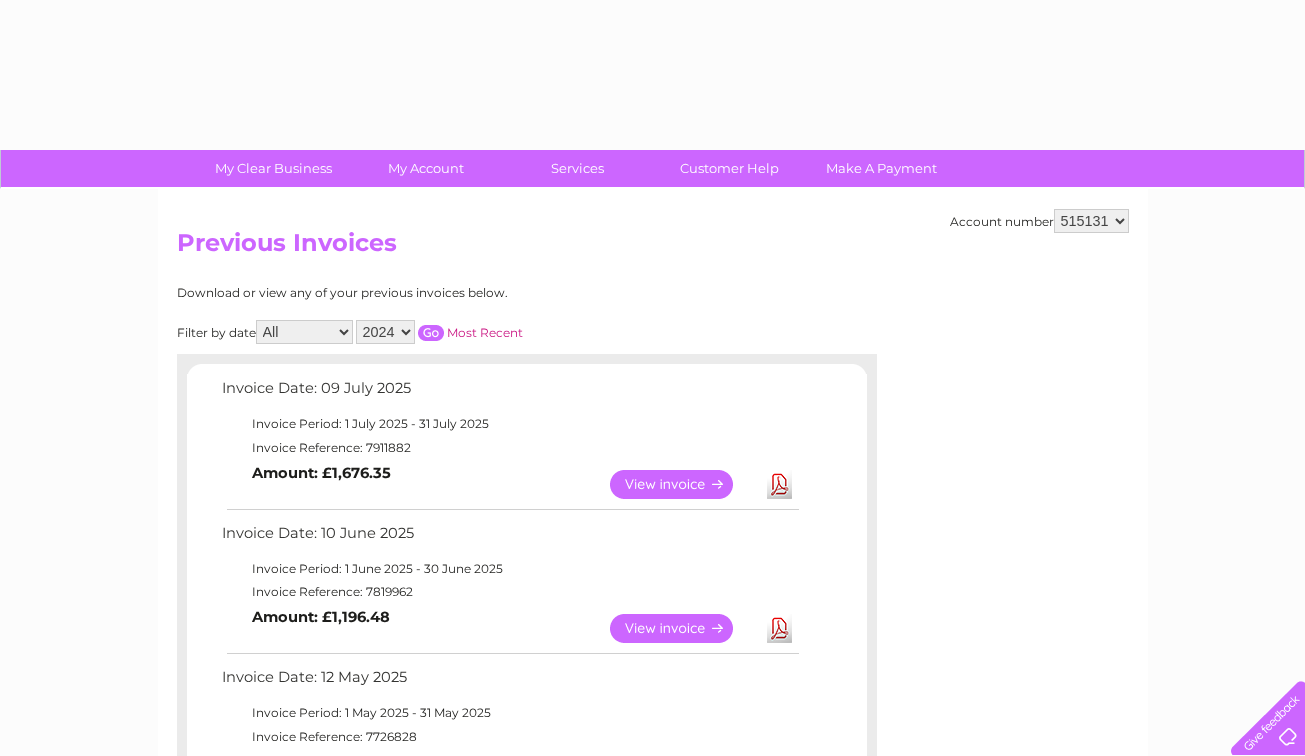 select on "2024" 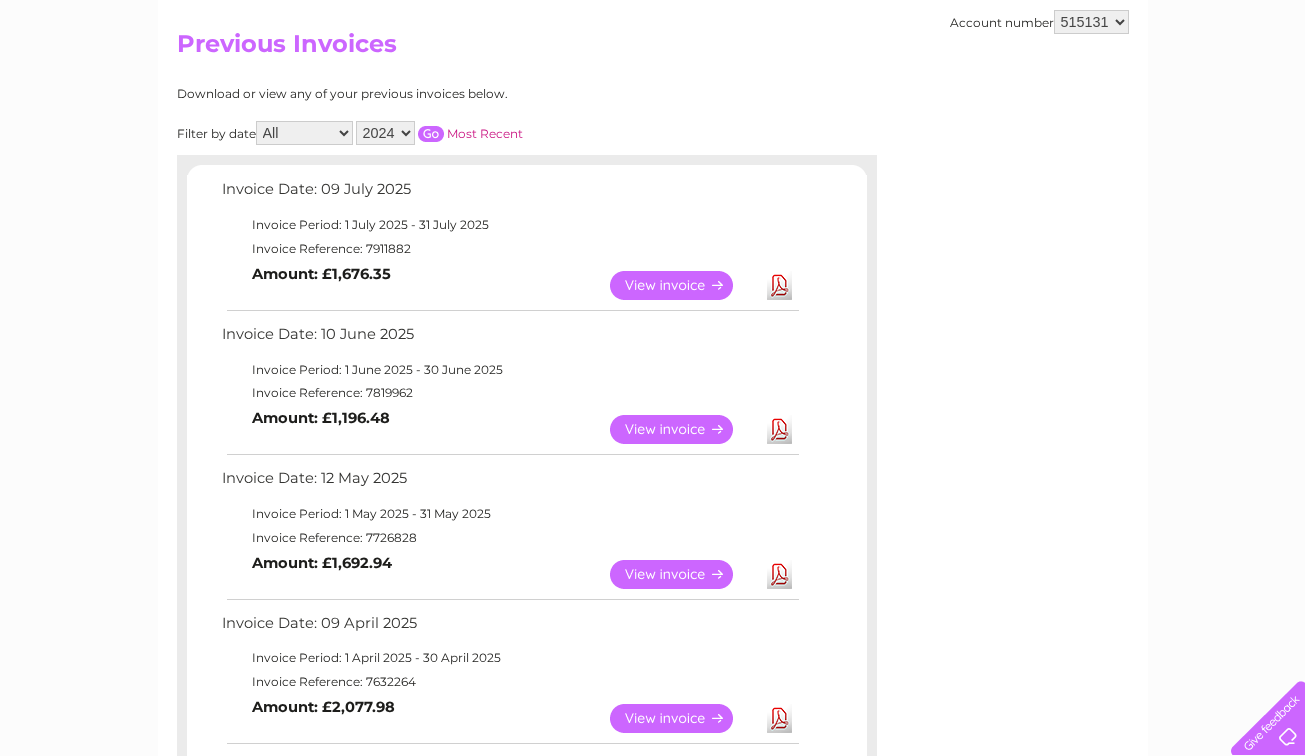 scroll, scrollTop: 195, scrollLeft: 0, axis: vertical 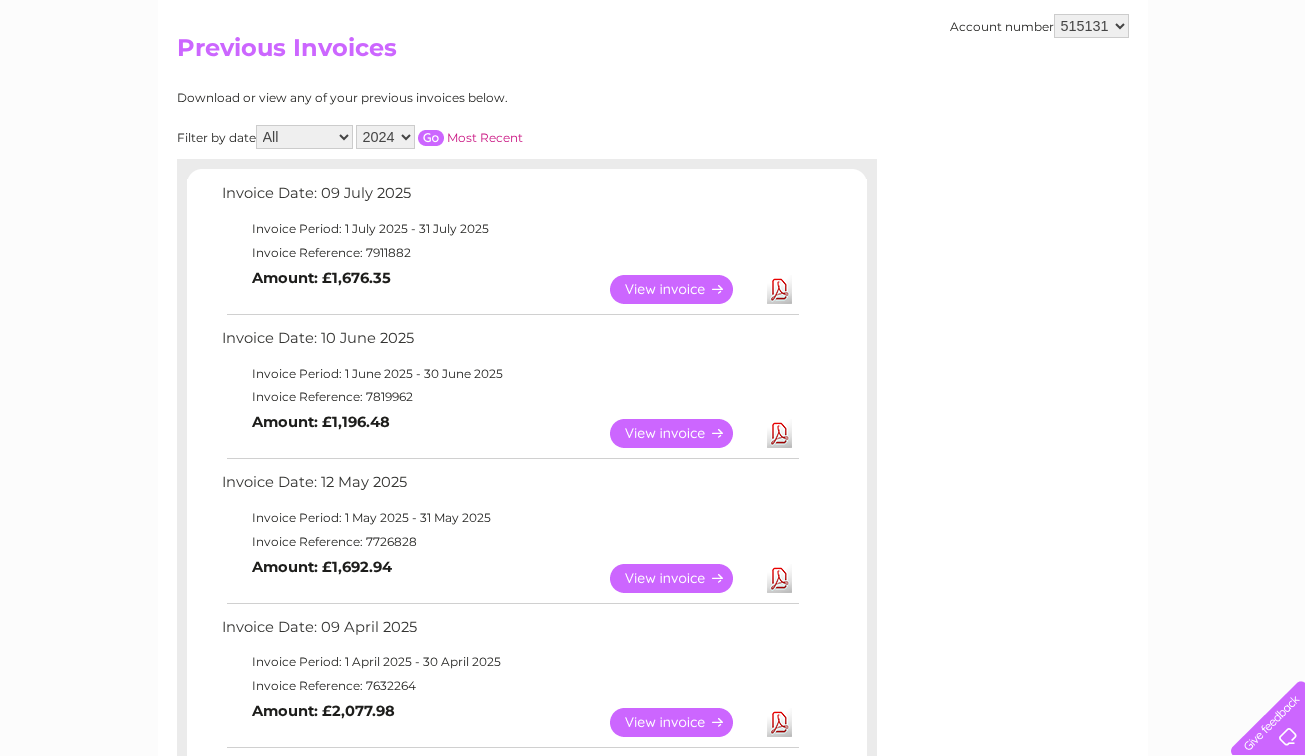click at bounding box center (431, 138) 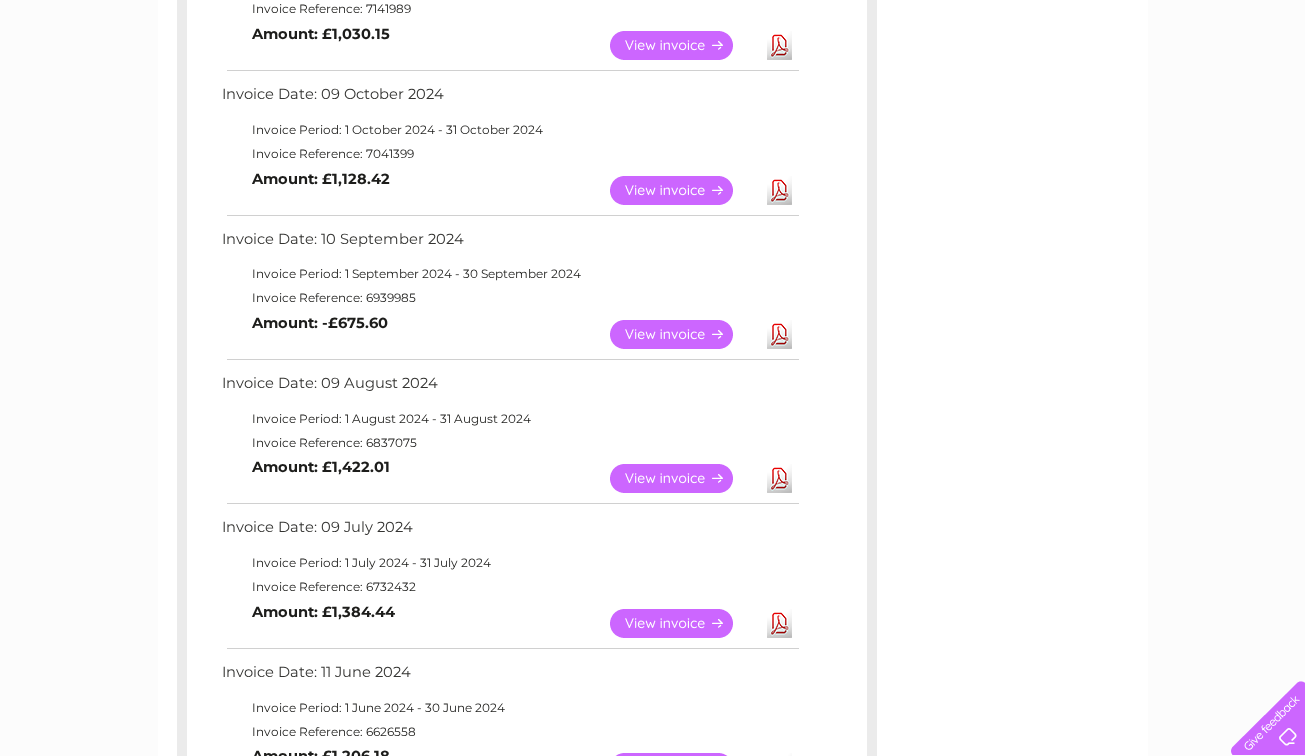 scroll, scrollTop: 595, scrollLeft: 0, axis: vertical 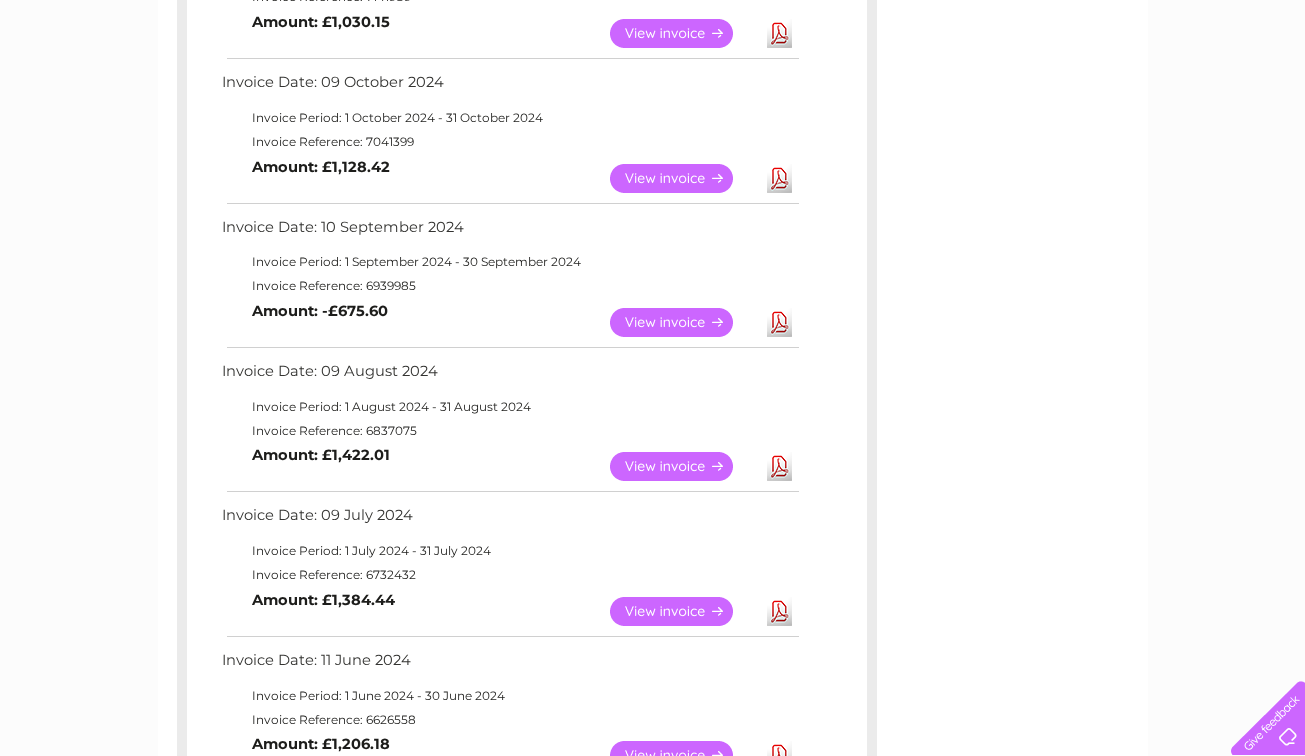 click on "View" at bounding box center [683, 466] 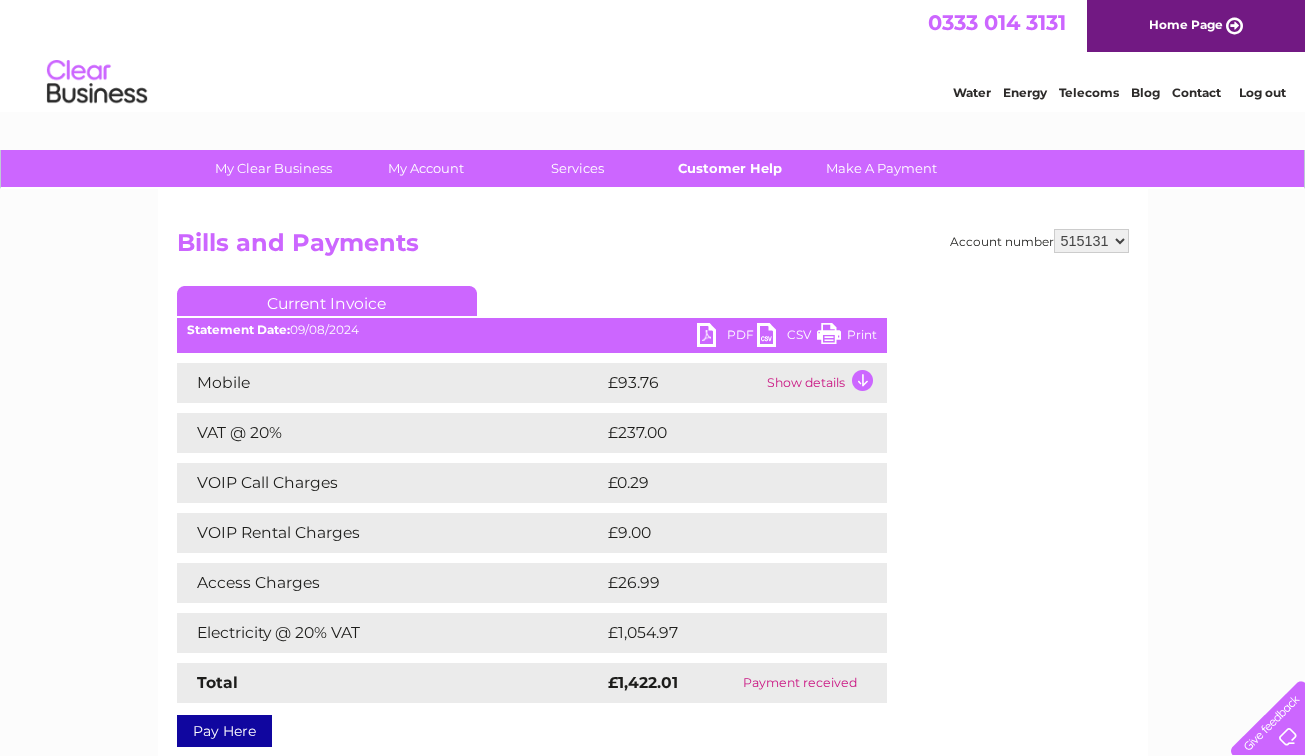scroll, scrollTop: 0, scrollLeft: 0, axis: both 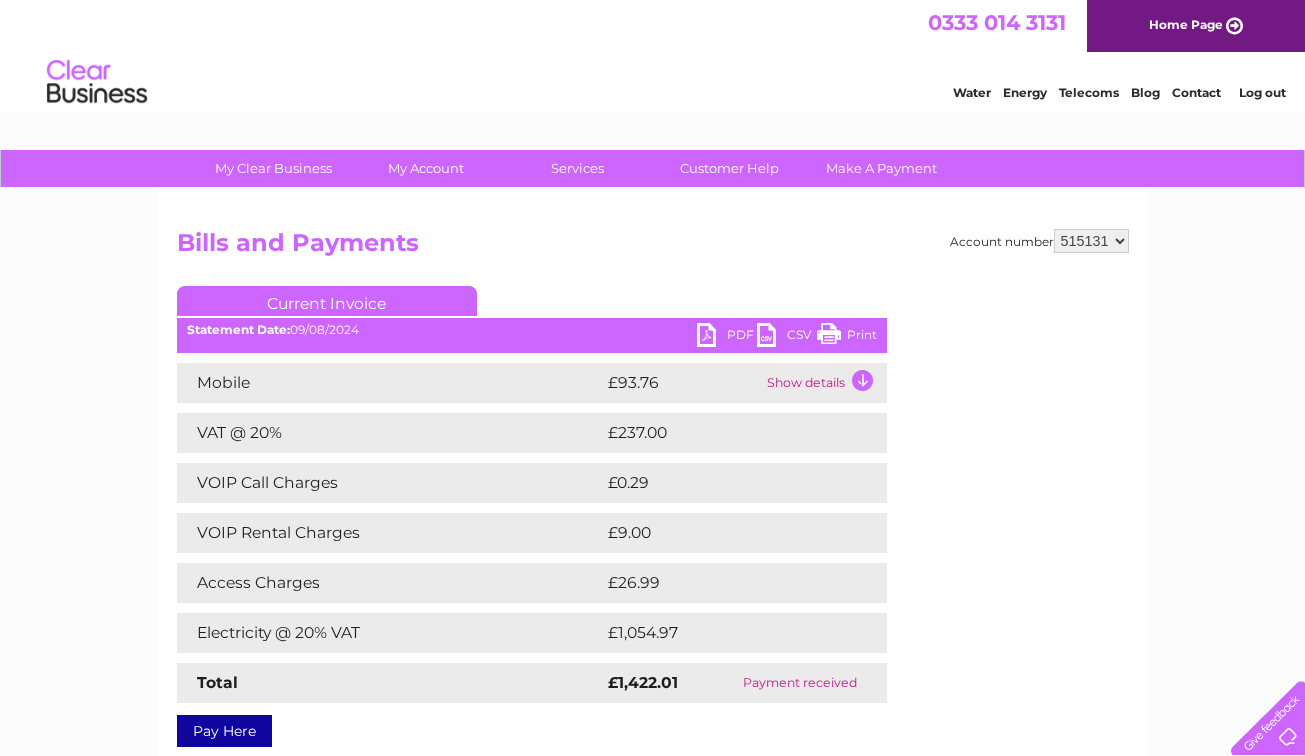 click on "PDF" at bounding box center [727, 337] 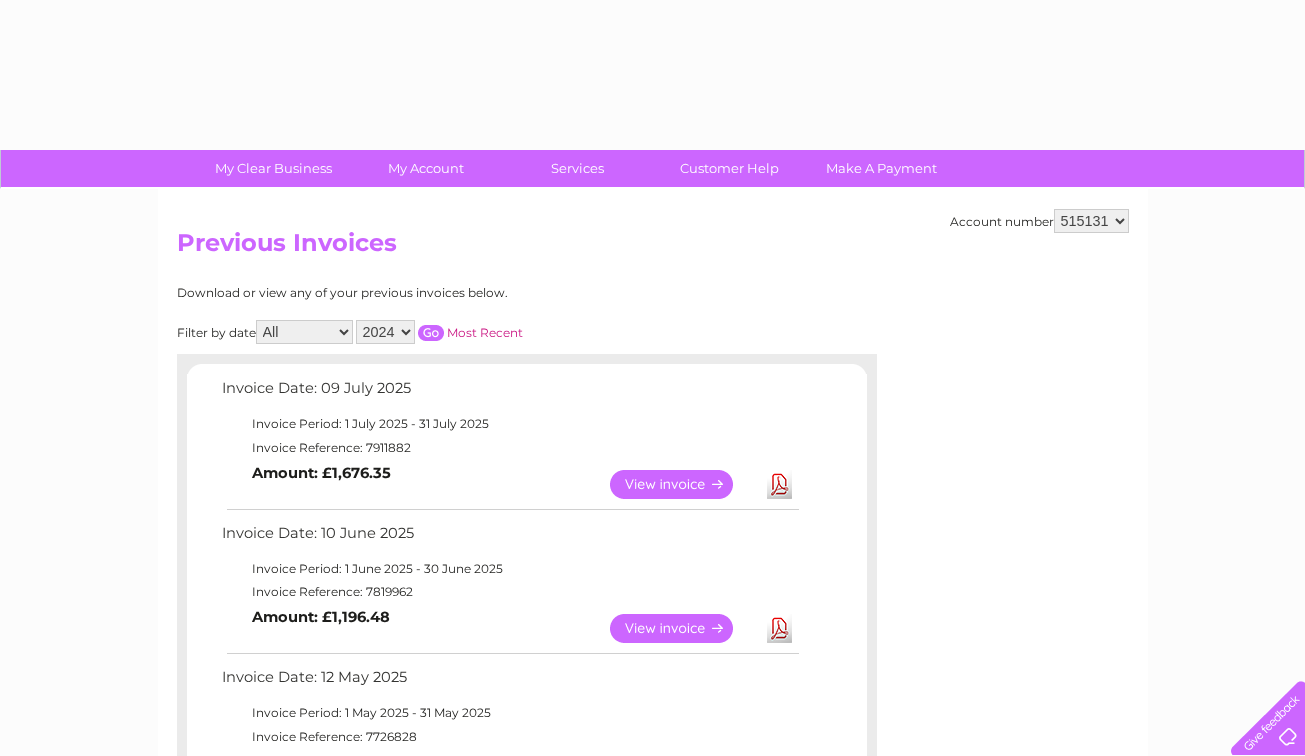 select on "2024" 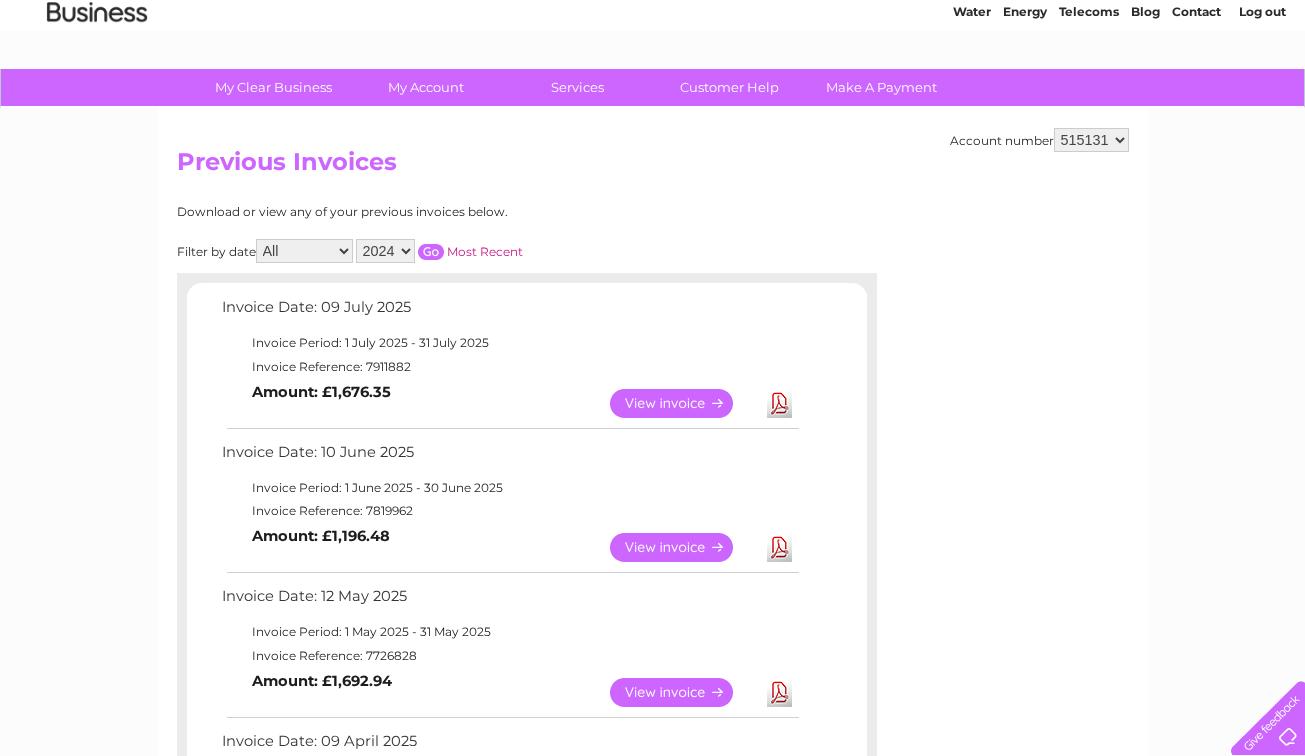 scroll, scrollTop: 0, scrollLeft: 0, axis: both 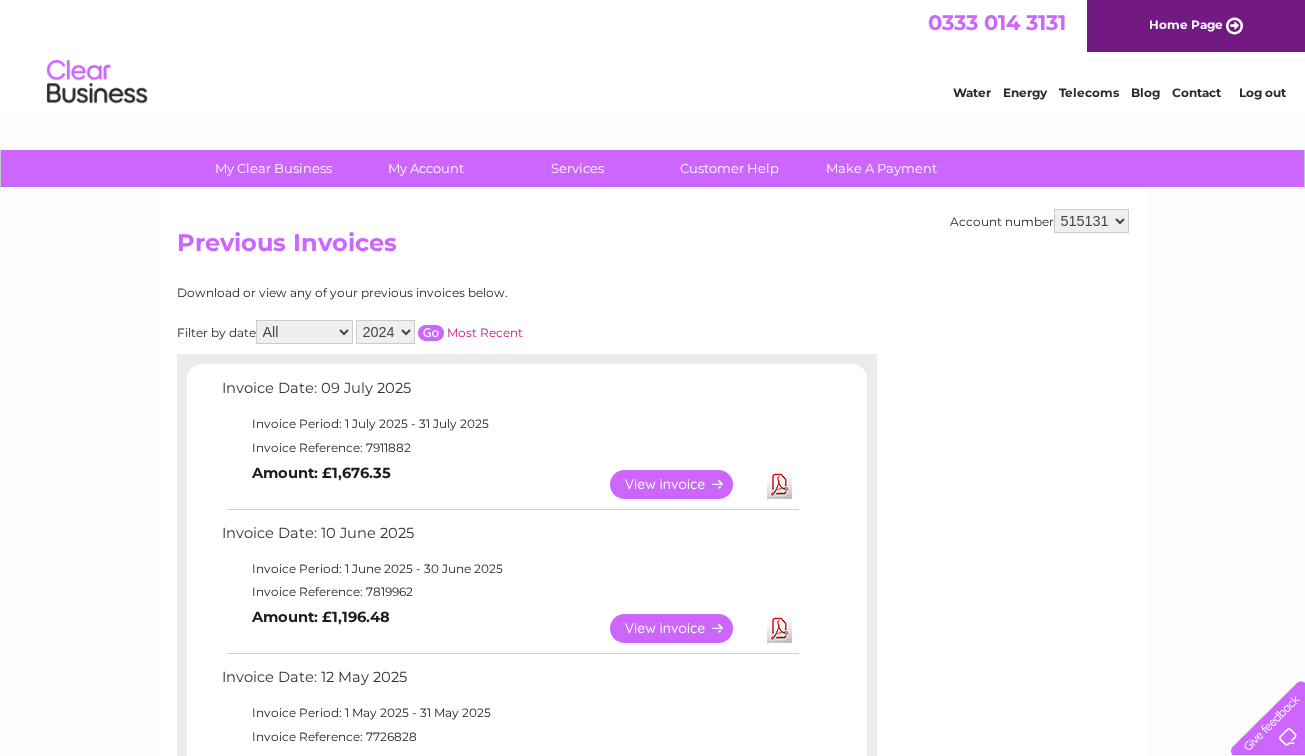 click at bounding box center (431, 333) 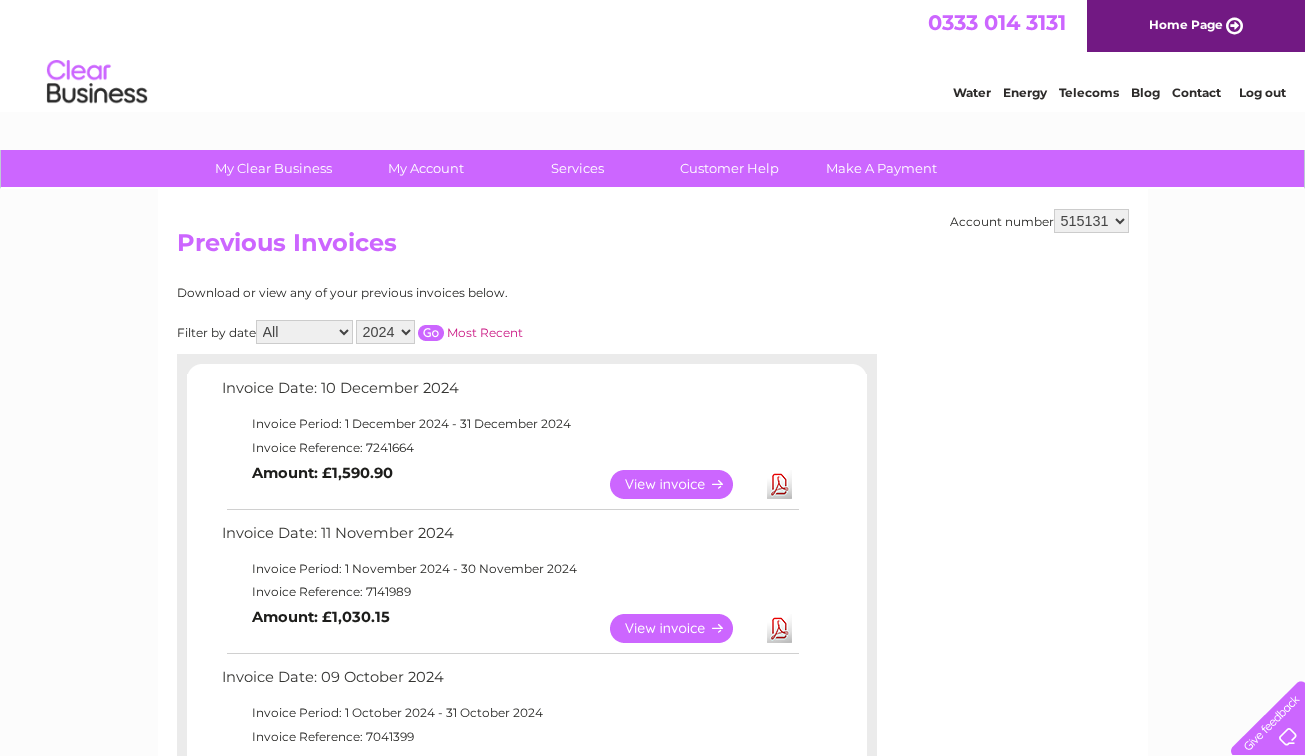 scroll, scrollTop: 400, scrollLeft: 0, axis: vertical 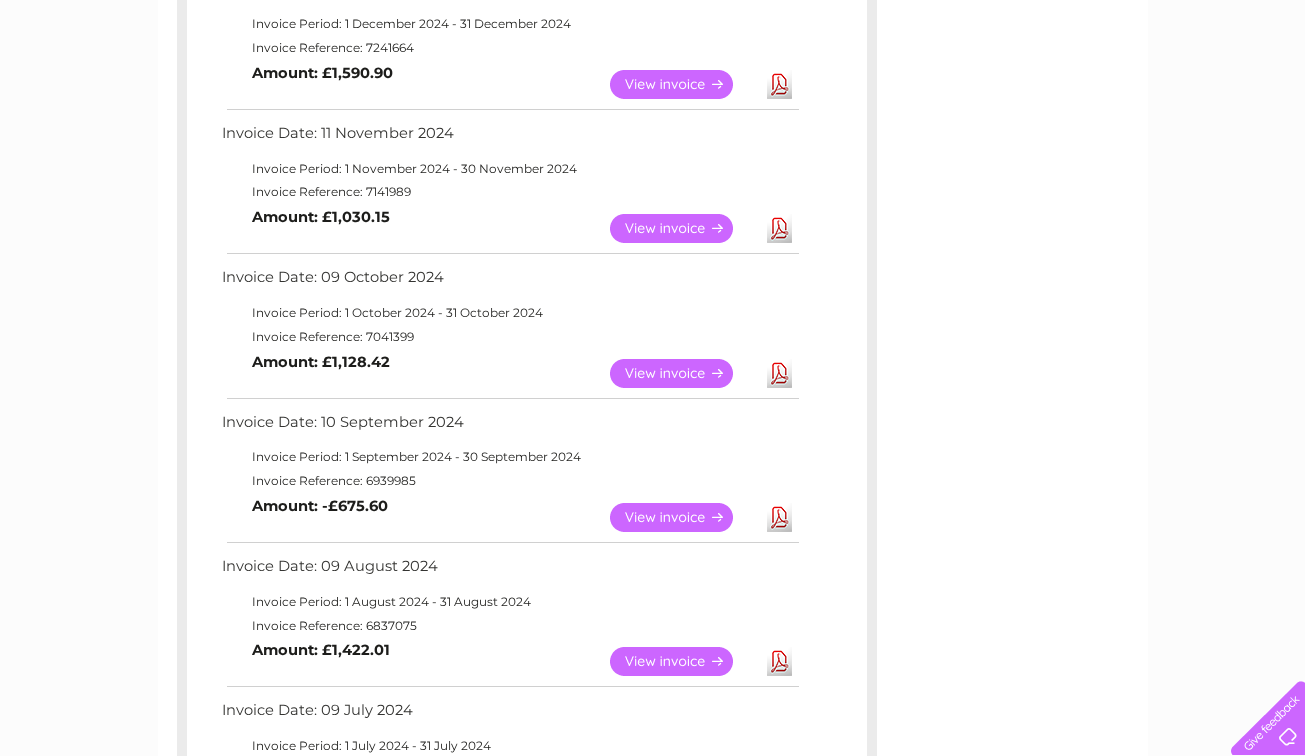 click on "View" at bounding box center (683, 517) 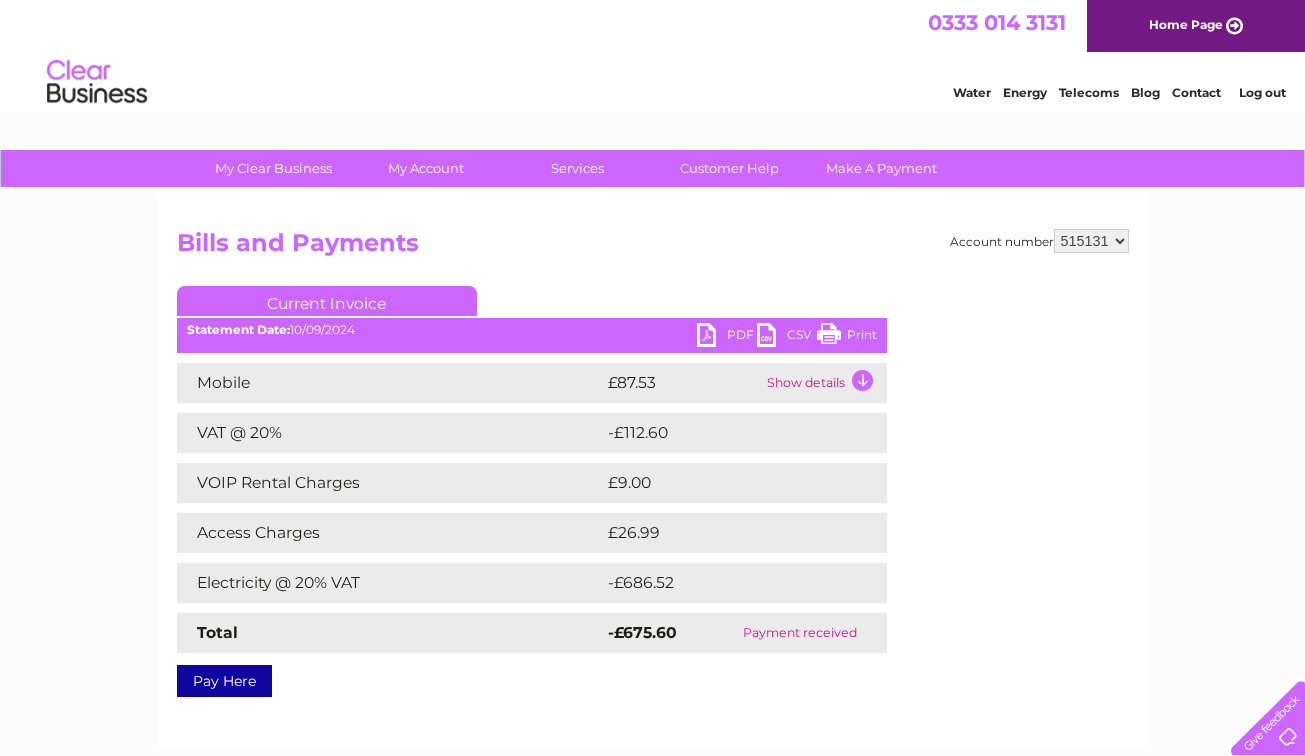 scroll, scrollTop: 0, scrollLeft: 0, axis: both 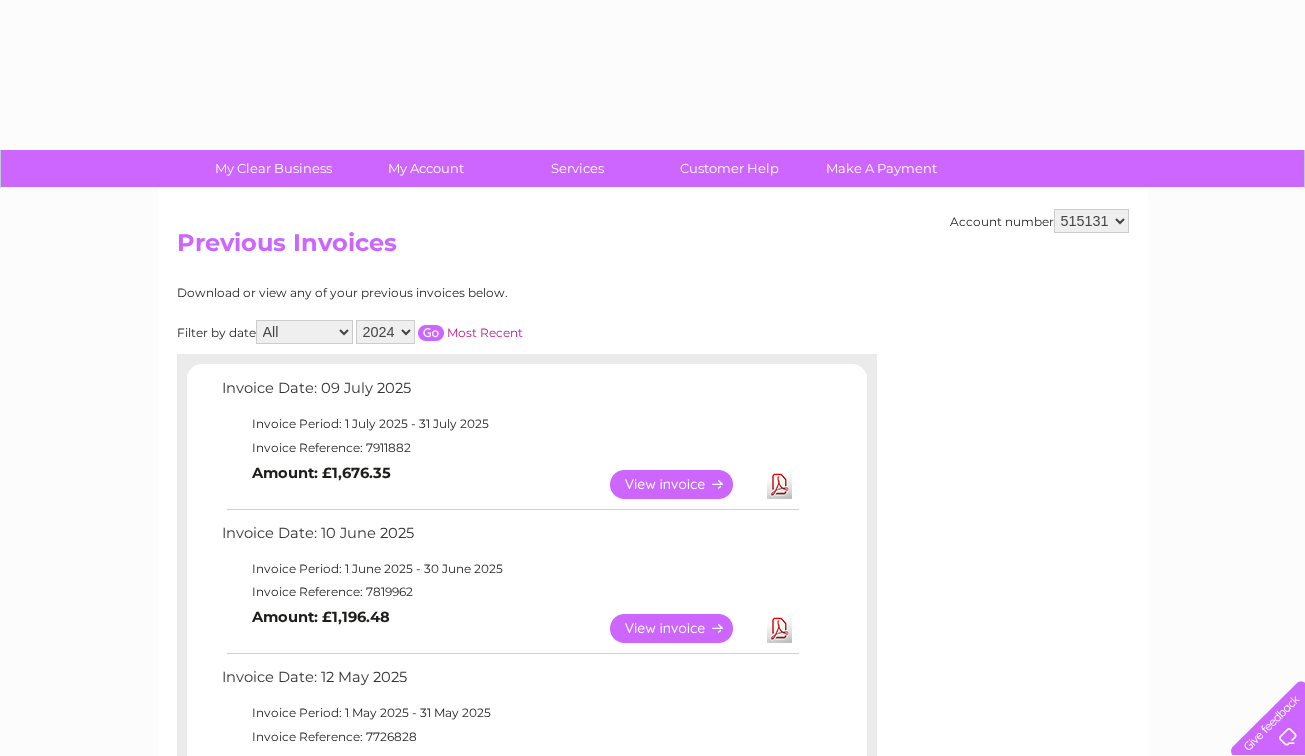 select on "2024" 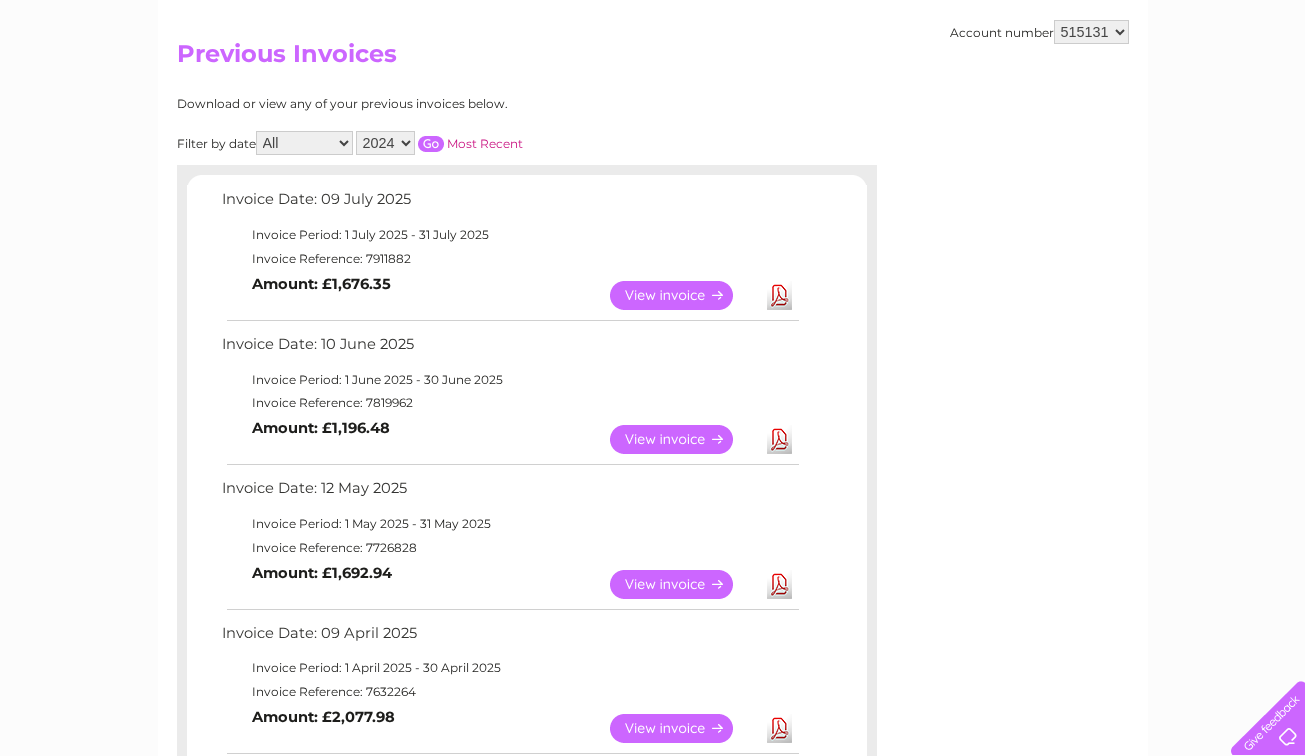 scroll, scrollTop: 0, scrollLeft: 0, axis: both 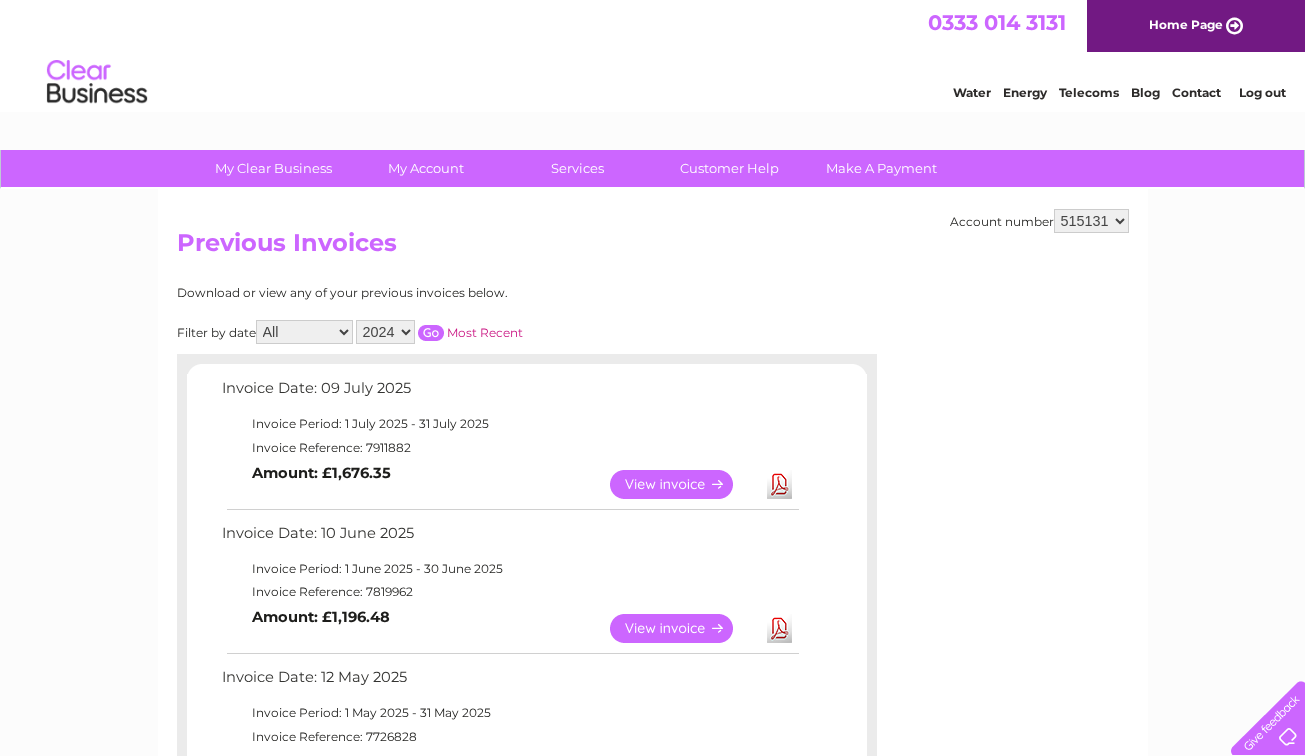 click at bounding box center (431, 333) 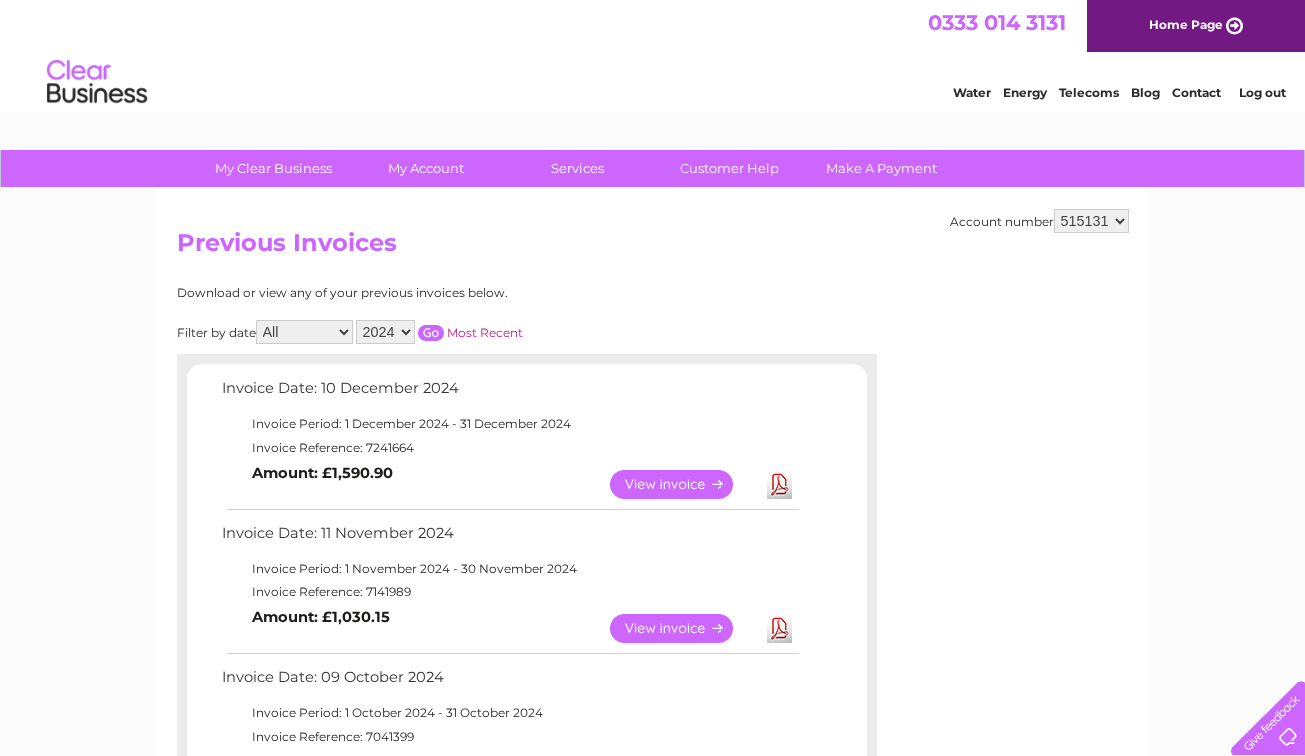 scroll, scrollTop: 200, scrollLeft: 0, axis: vertical 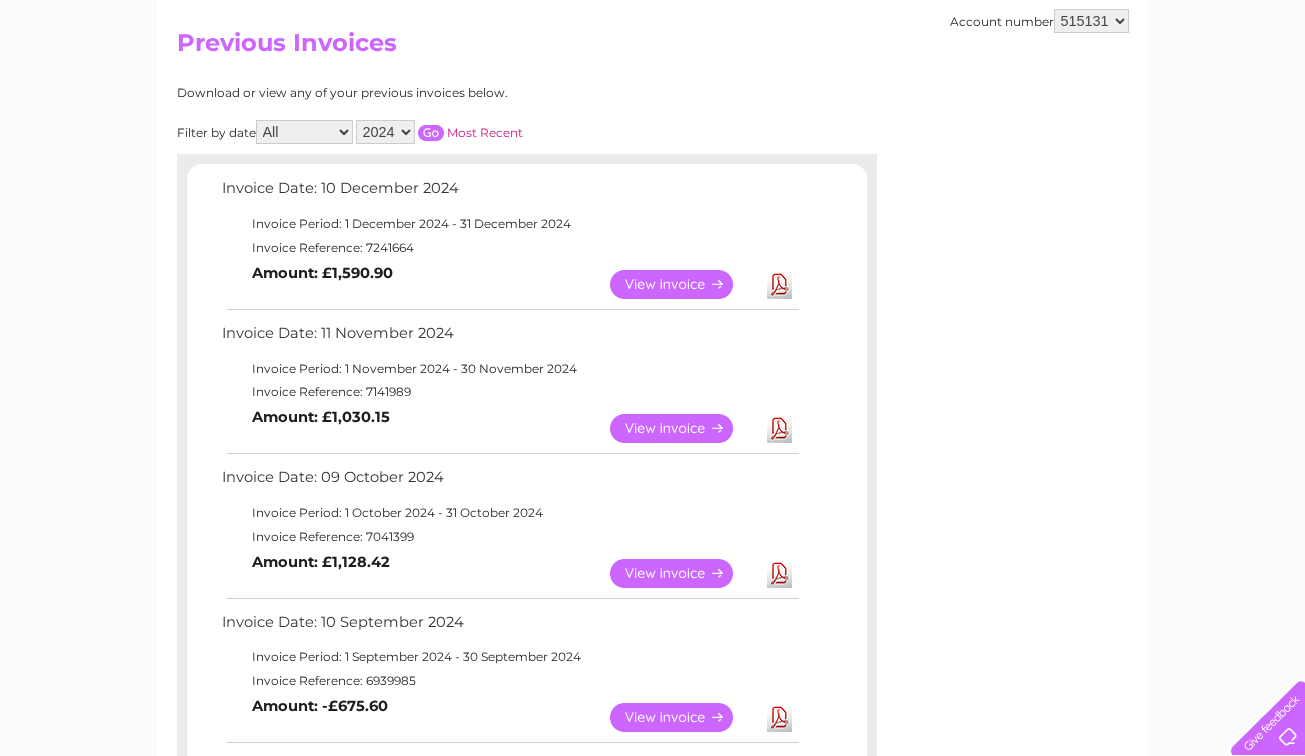 click on "View" at bounding box center (683, 573) 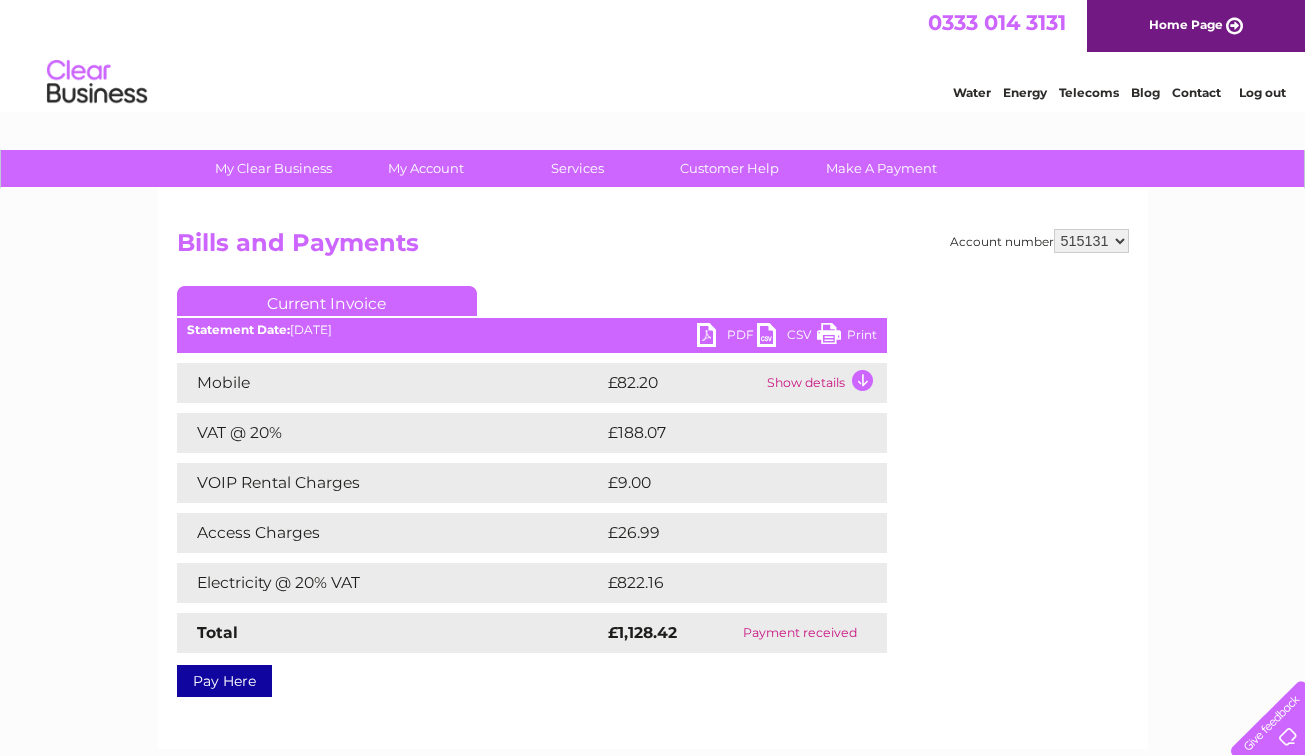 scroll, scrollTop: 0, scrollLeft: 0, axis: both 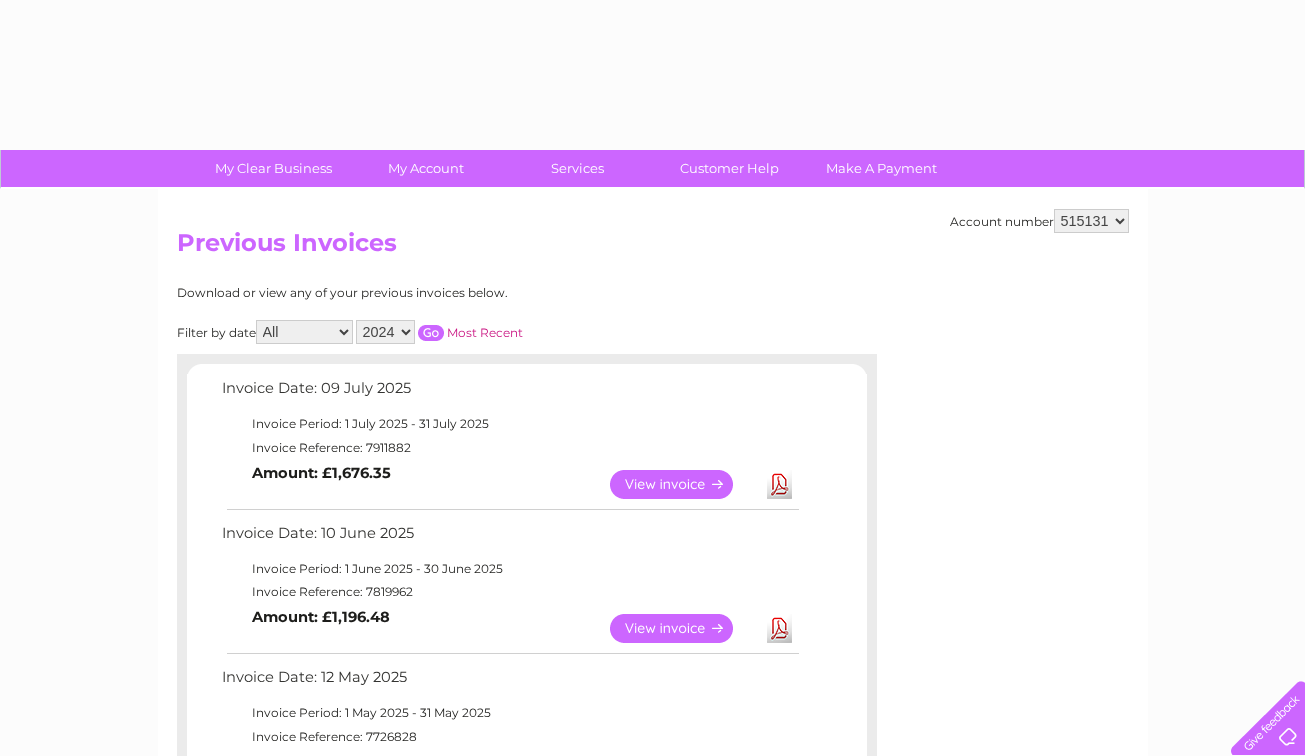 select on "2024" 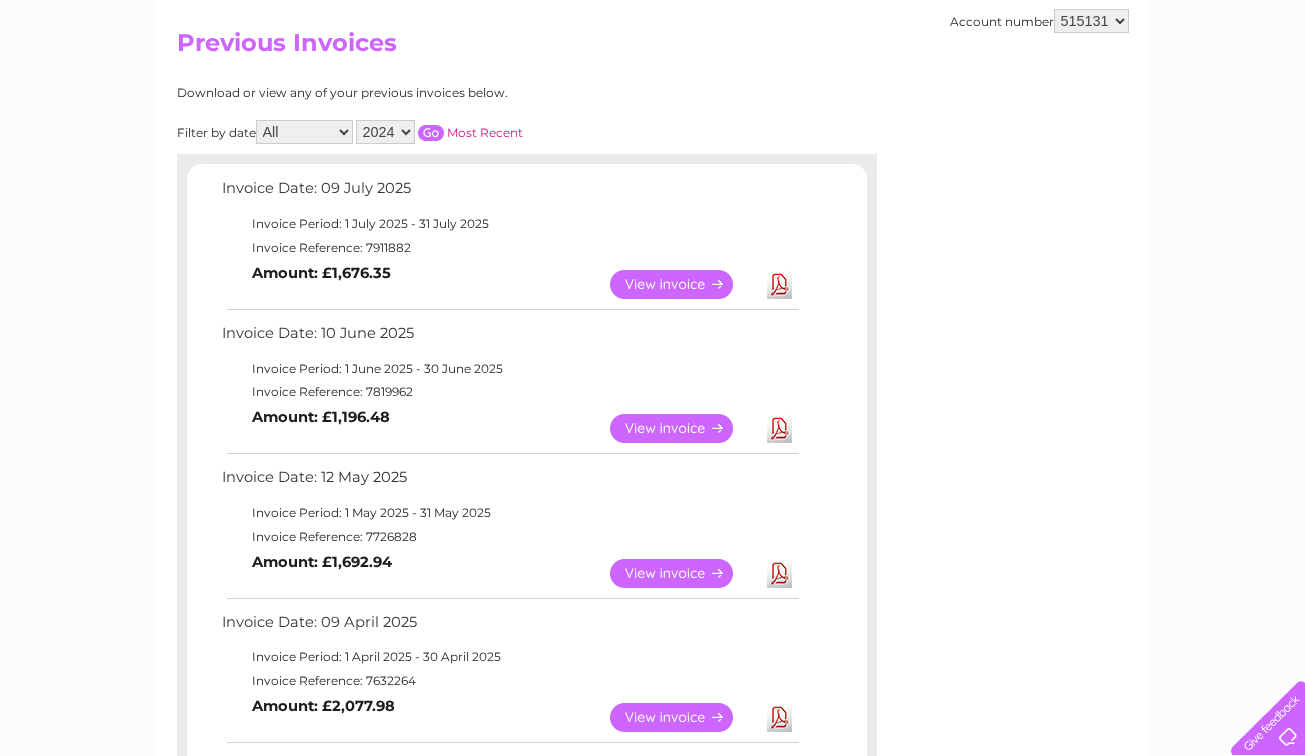 scroll, scrollTop: 0, scrollLeft: 0, axis: both 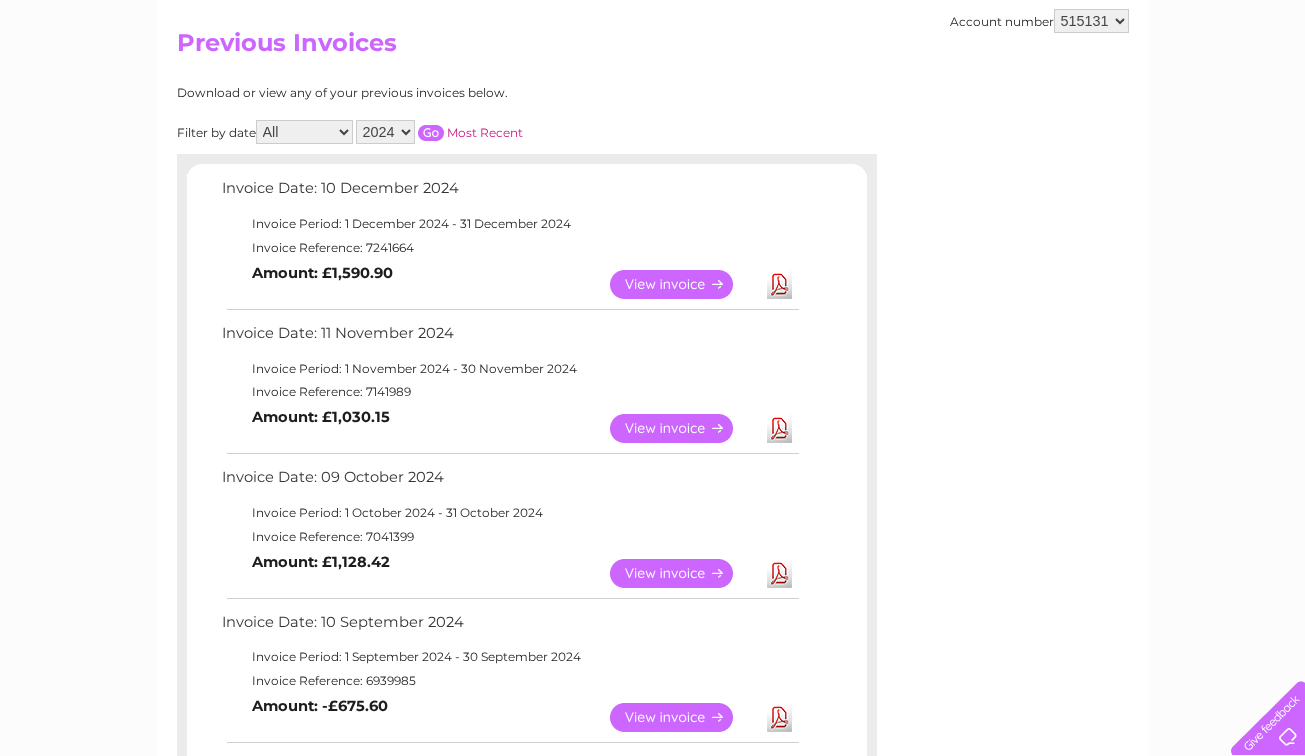click on "View" at bounding box center (683, 428) 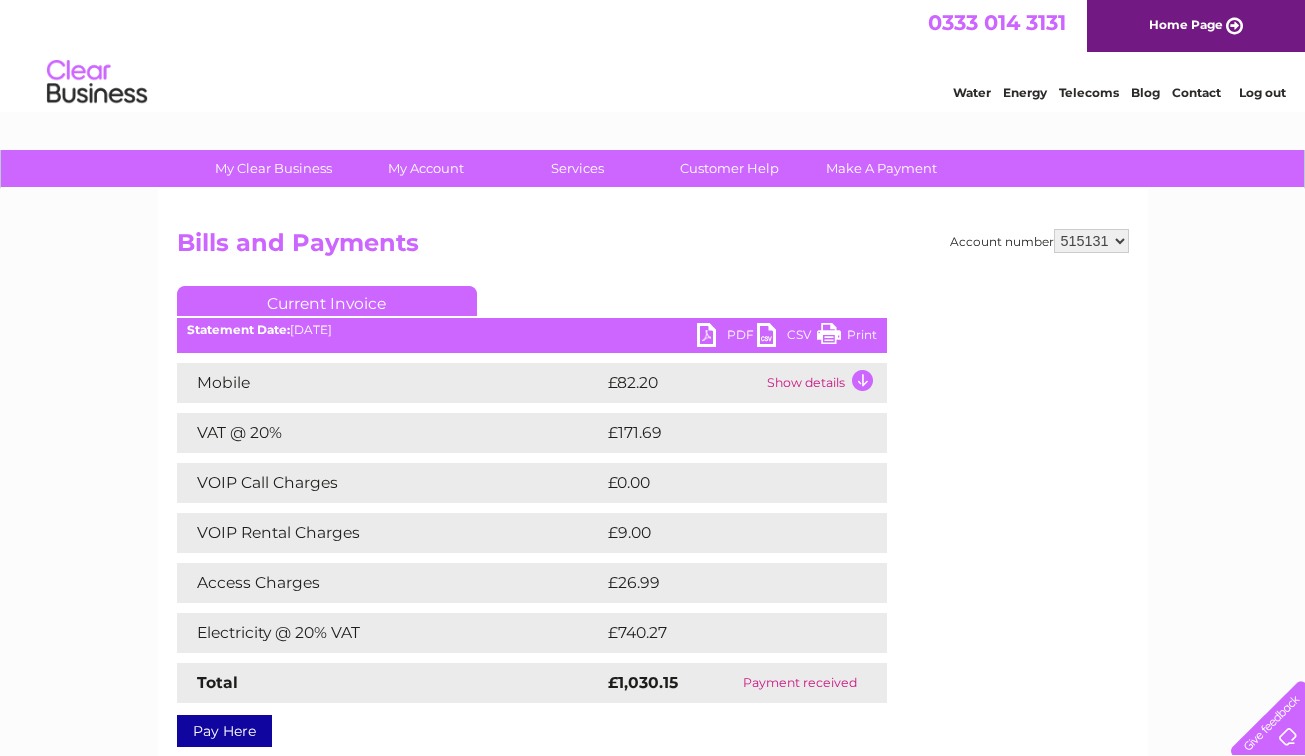 scroll, scrollTop: 0, scrollLeft: 0, axis: both 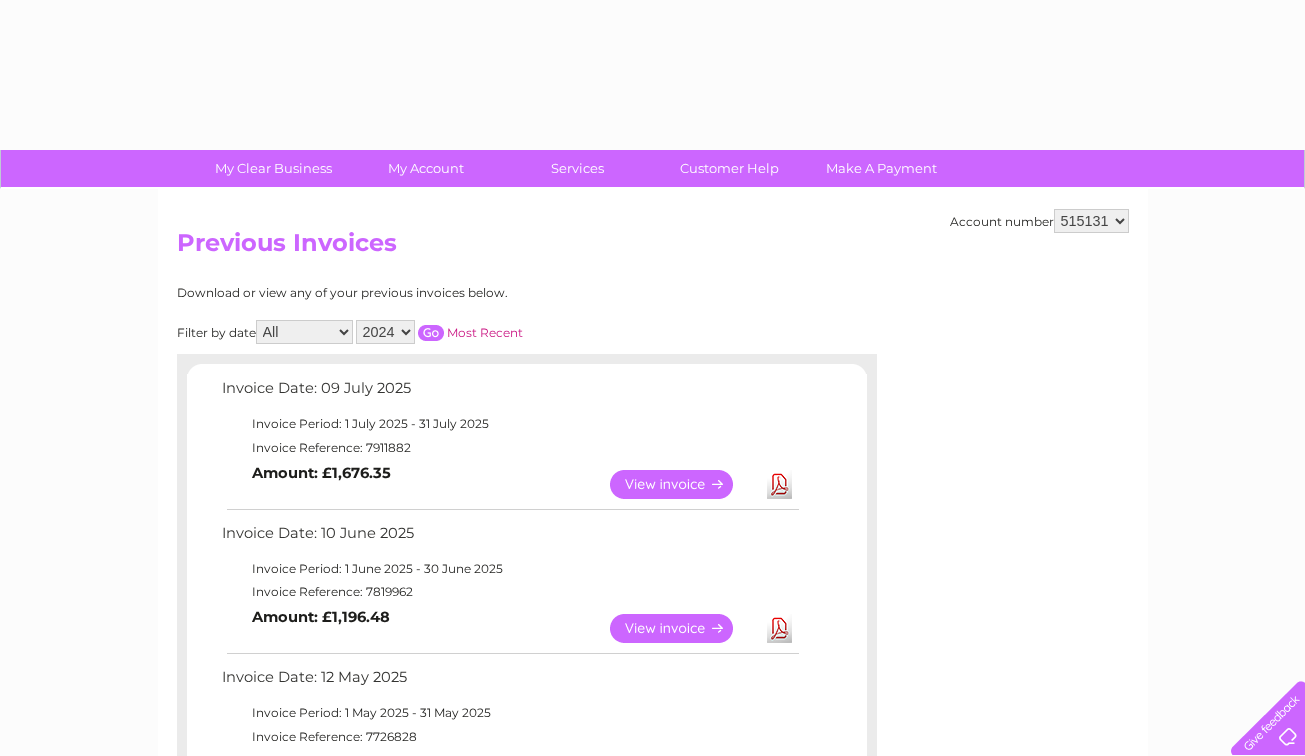 select on "2024" 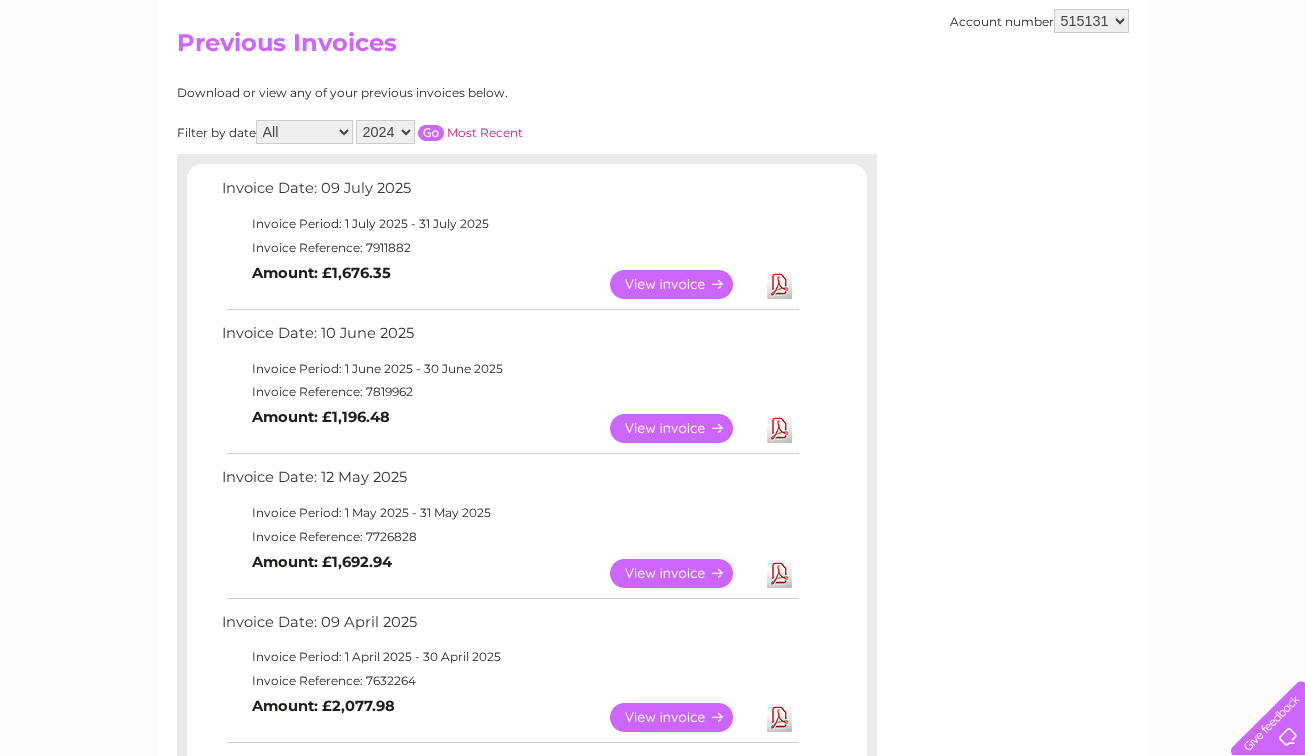 scroll, scrollTop: 0, scrollLeft: 0, axis: both 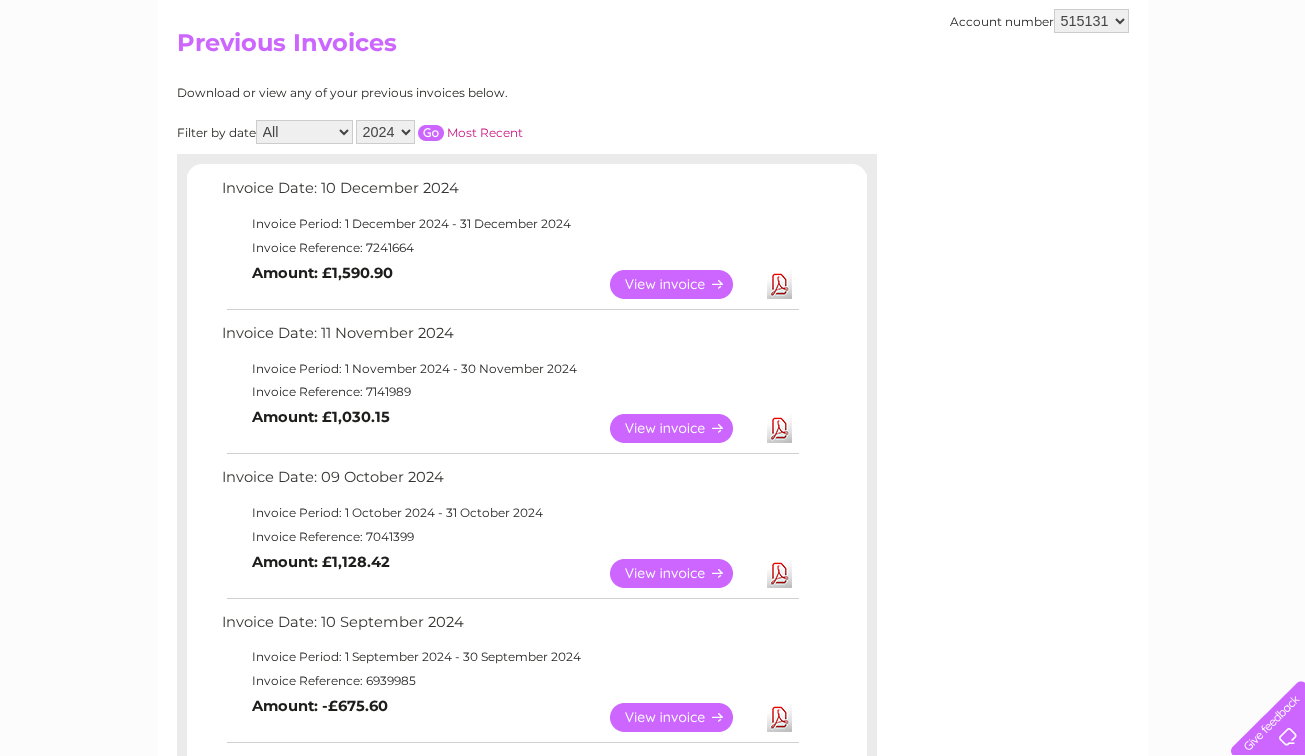 click on "View" at bounding box center [683, 284] 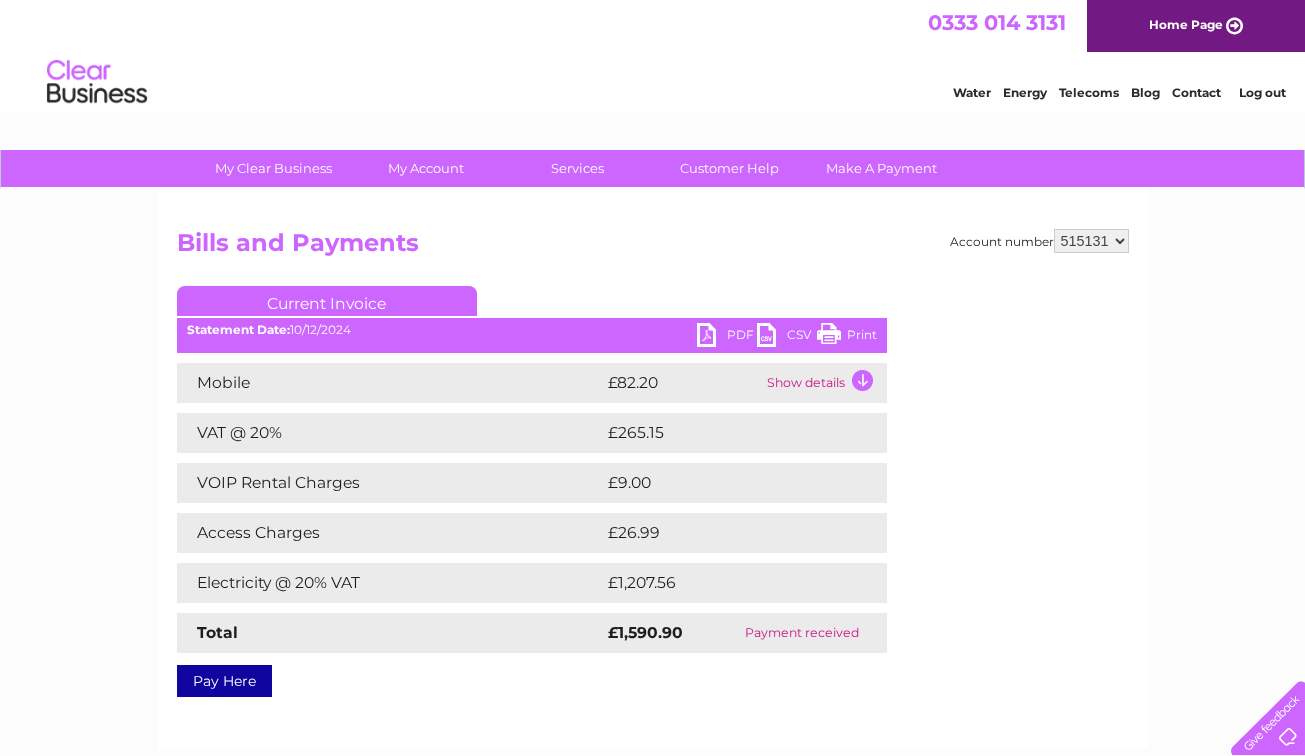 scroll, scrollTop: 0, scrollLeft: 0, axis: both 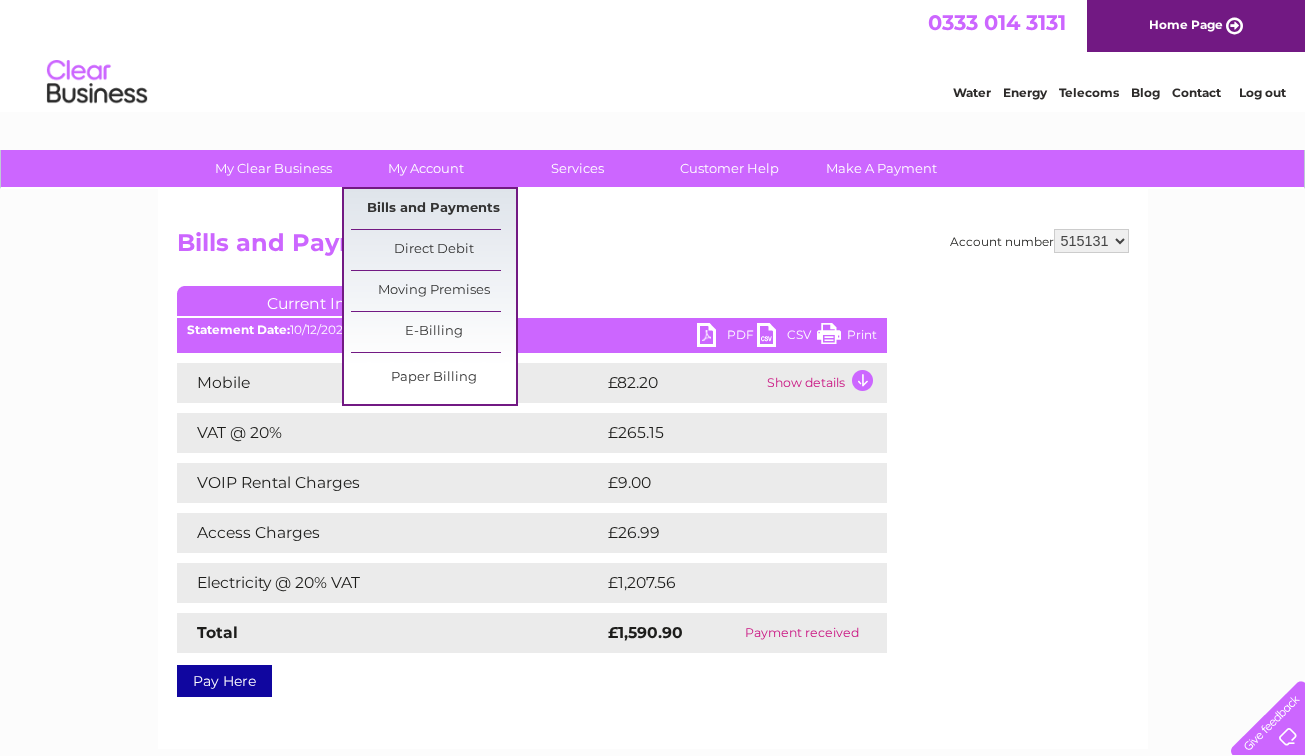 click on "Bills and Payments" at bounding box center (433, 209) 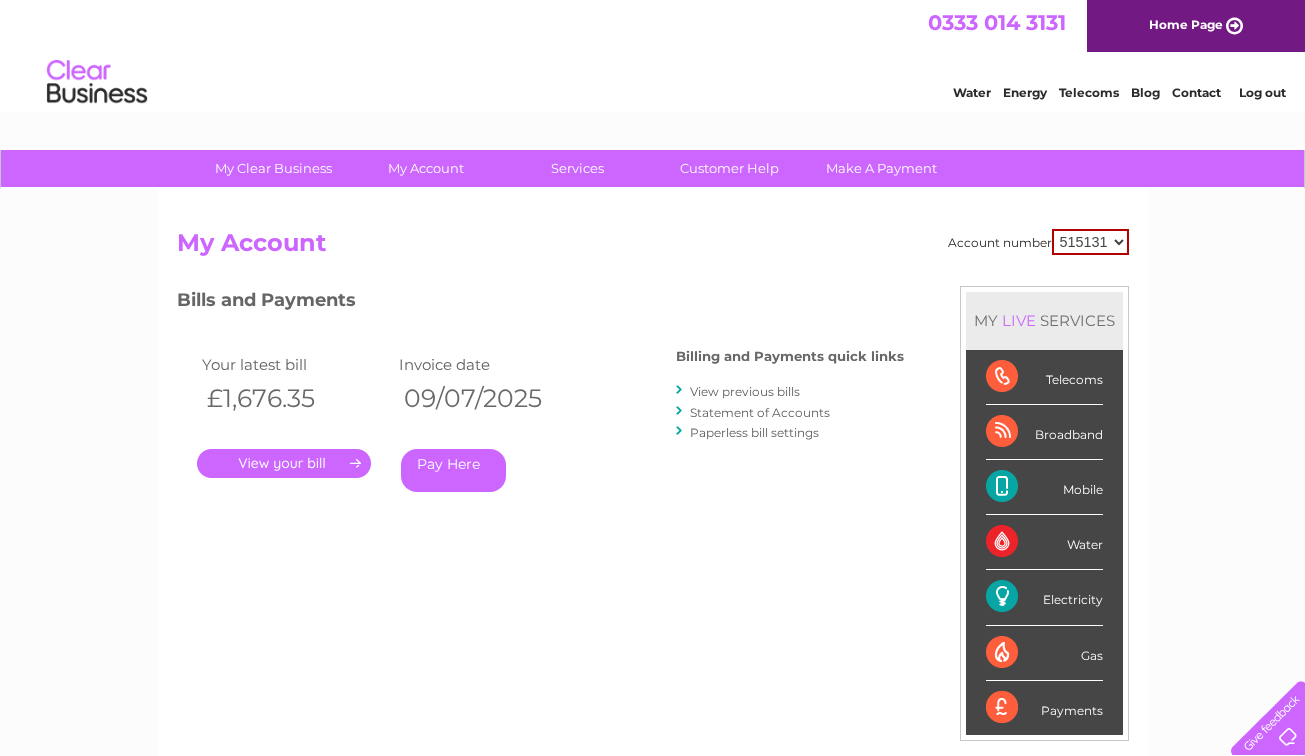 scroll, scrollTop: 0, scrollLeft: 0, axis: both 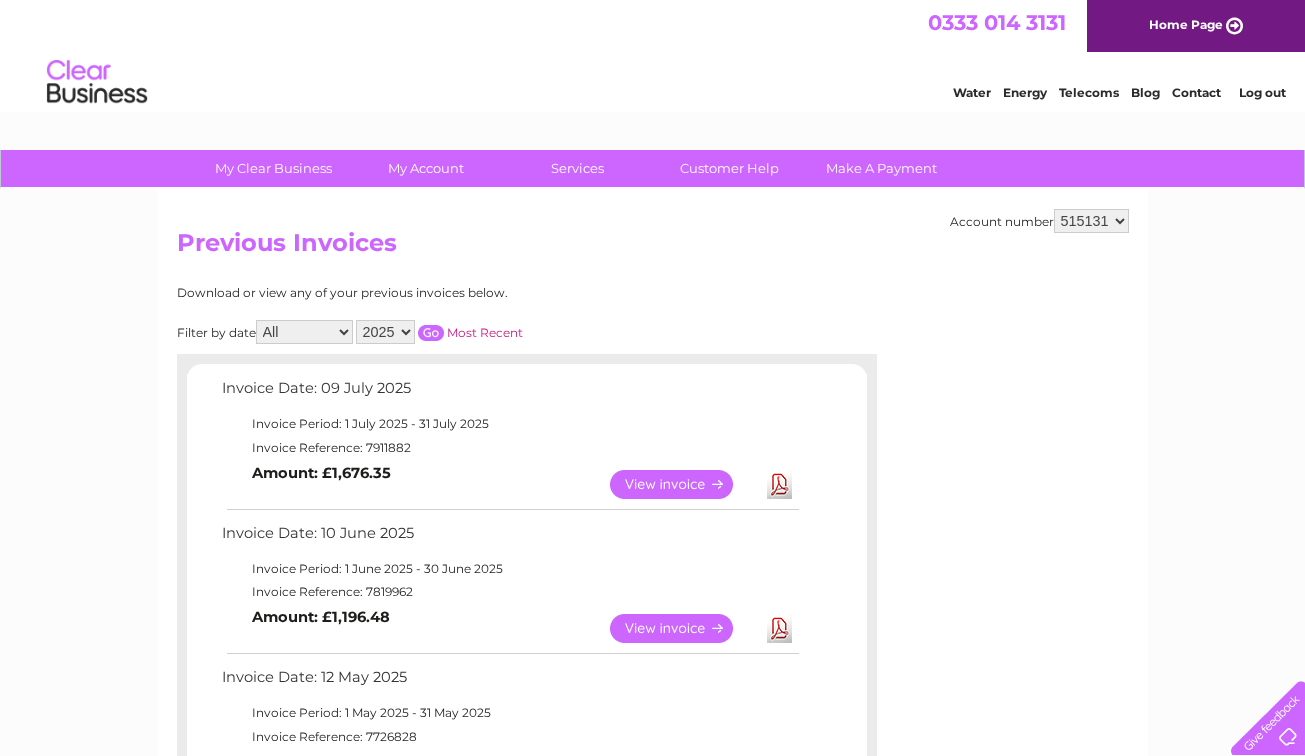 click on "2025
2024
2023
2022" at bounding box center (385, 332) 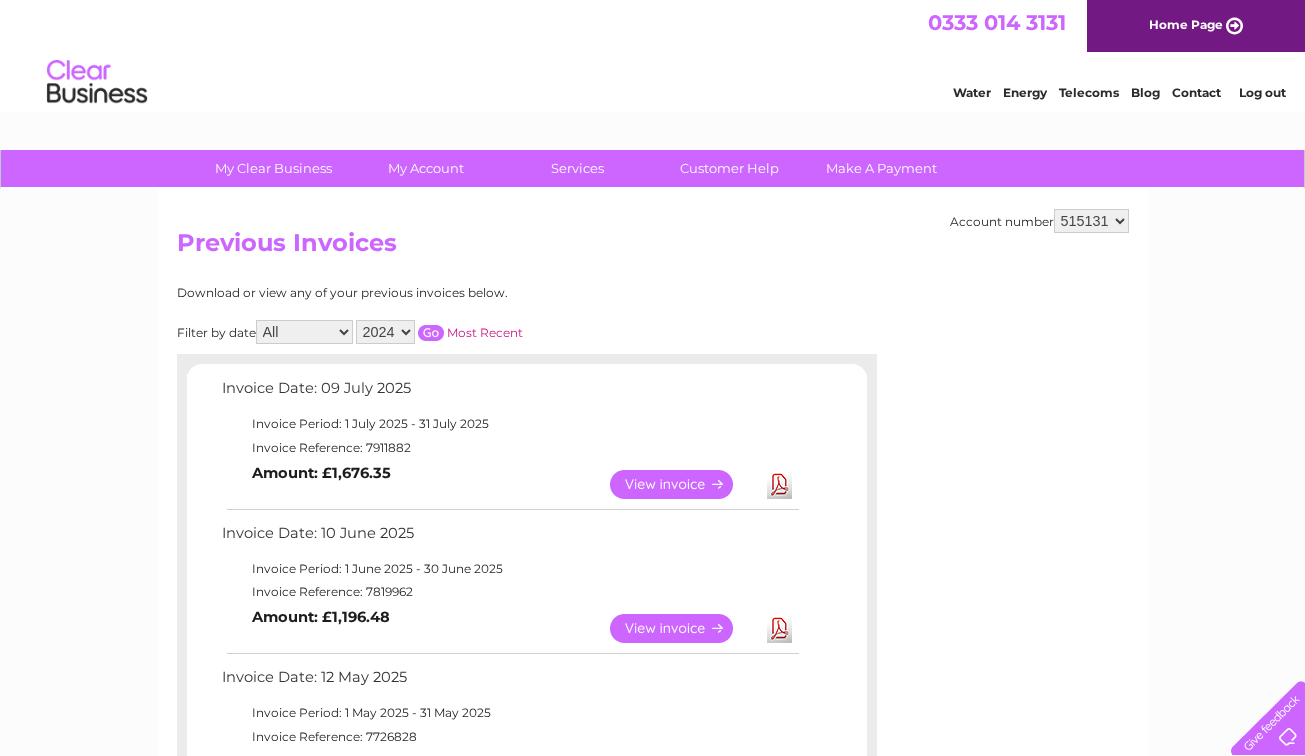click on "2025
2024
2023
2022" at bounding box center [385, 332] 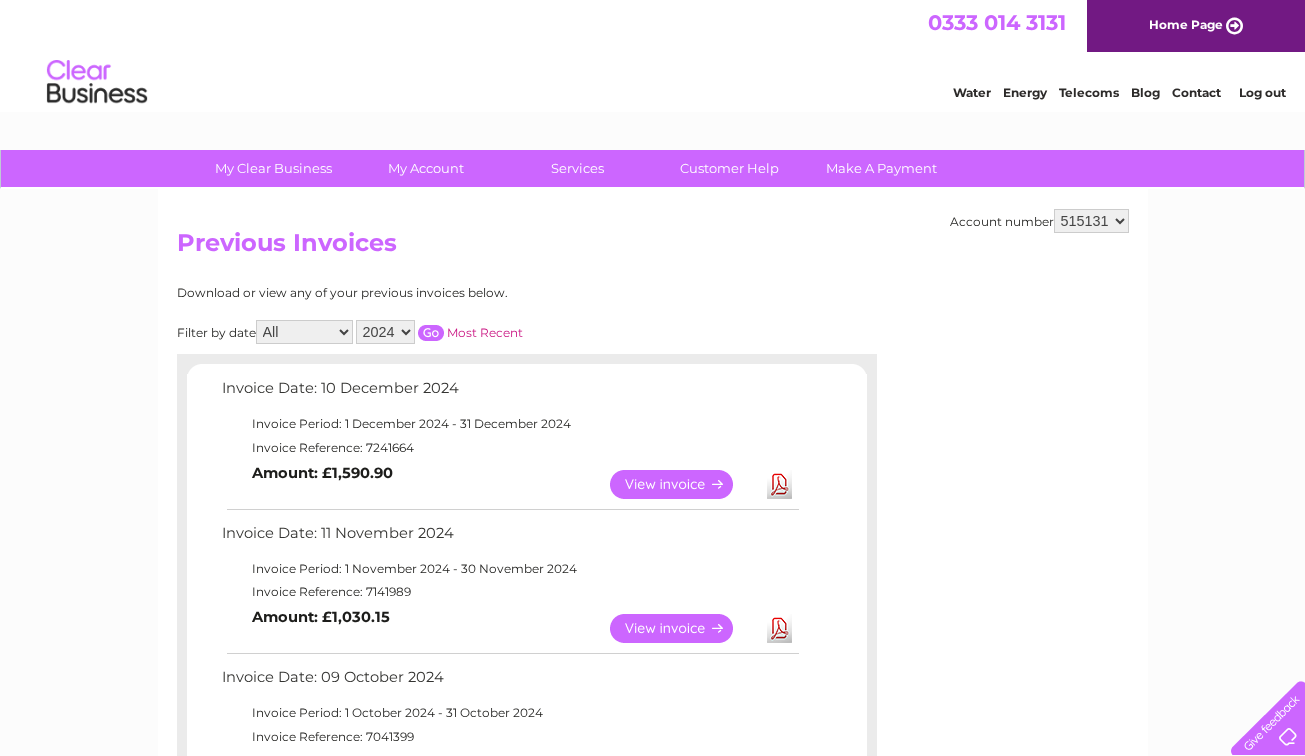 click on "2025
2024
2023
2022" at bounding box center [385, 332] 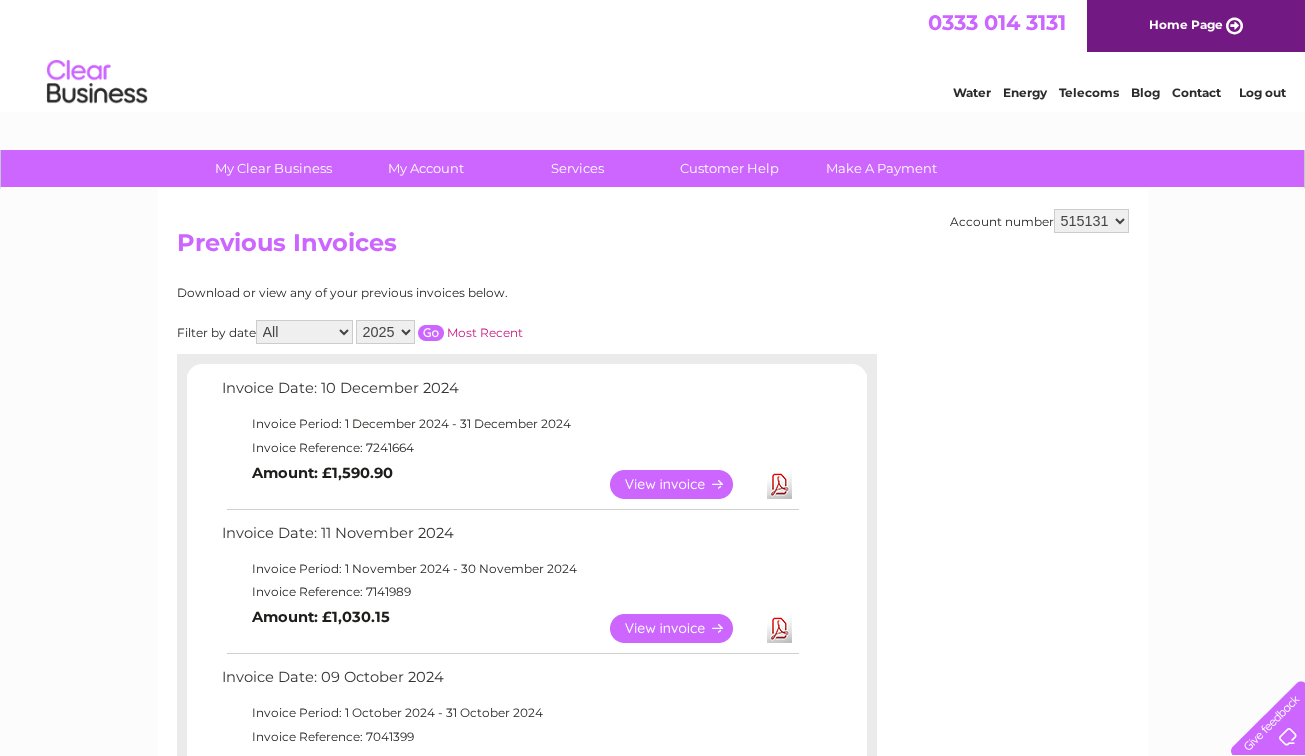 click at bounding box center [431, 333] 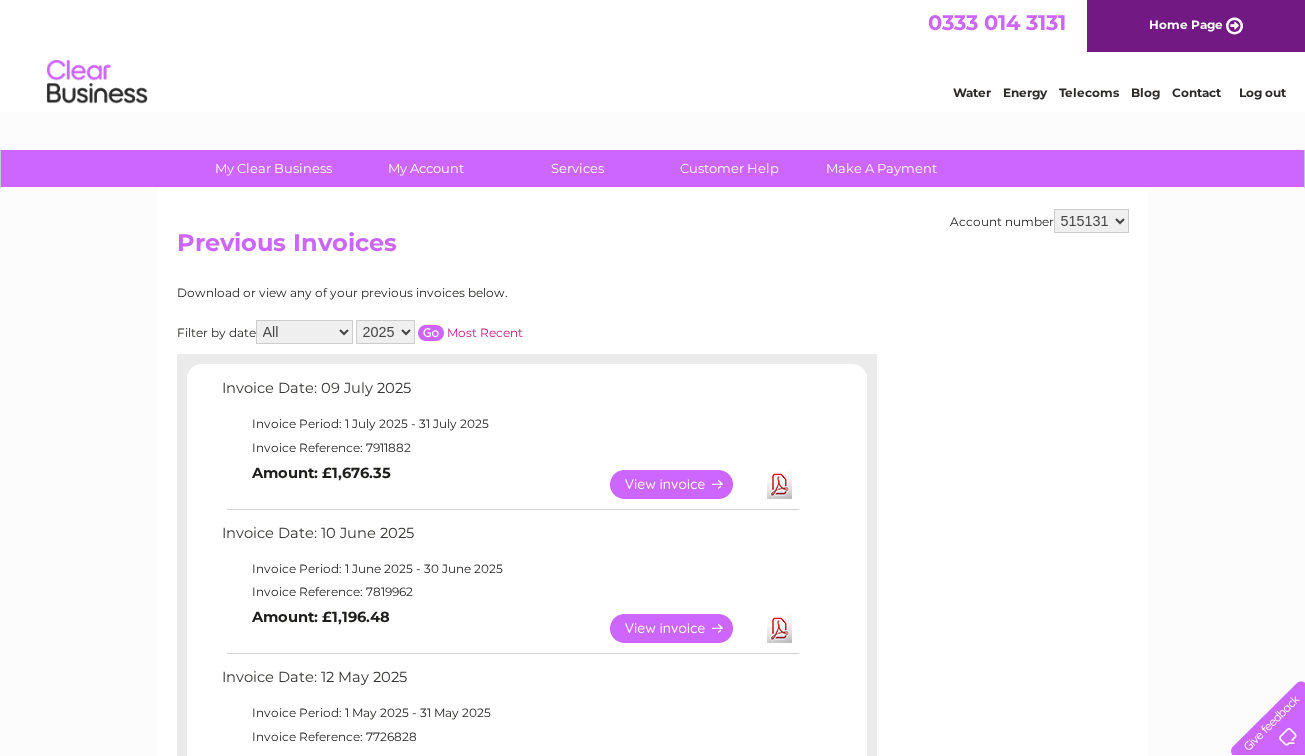 scroll, scrollTop: 1080, scrollLeft: 0, axis: vertical 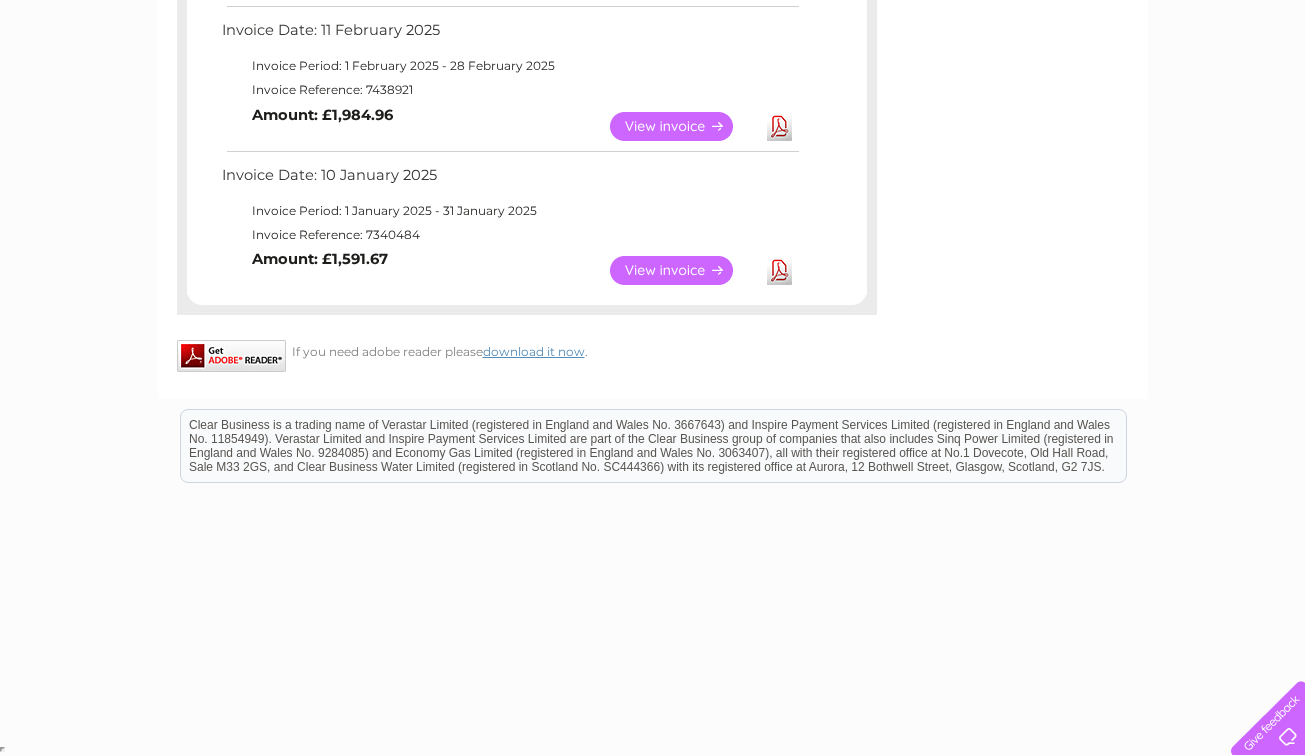 click on "View" at bounding box center [683, 270] 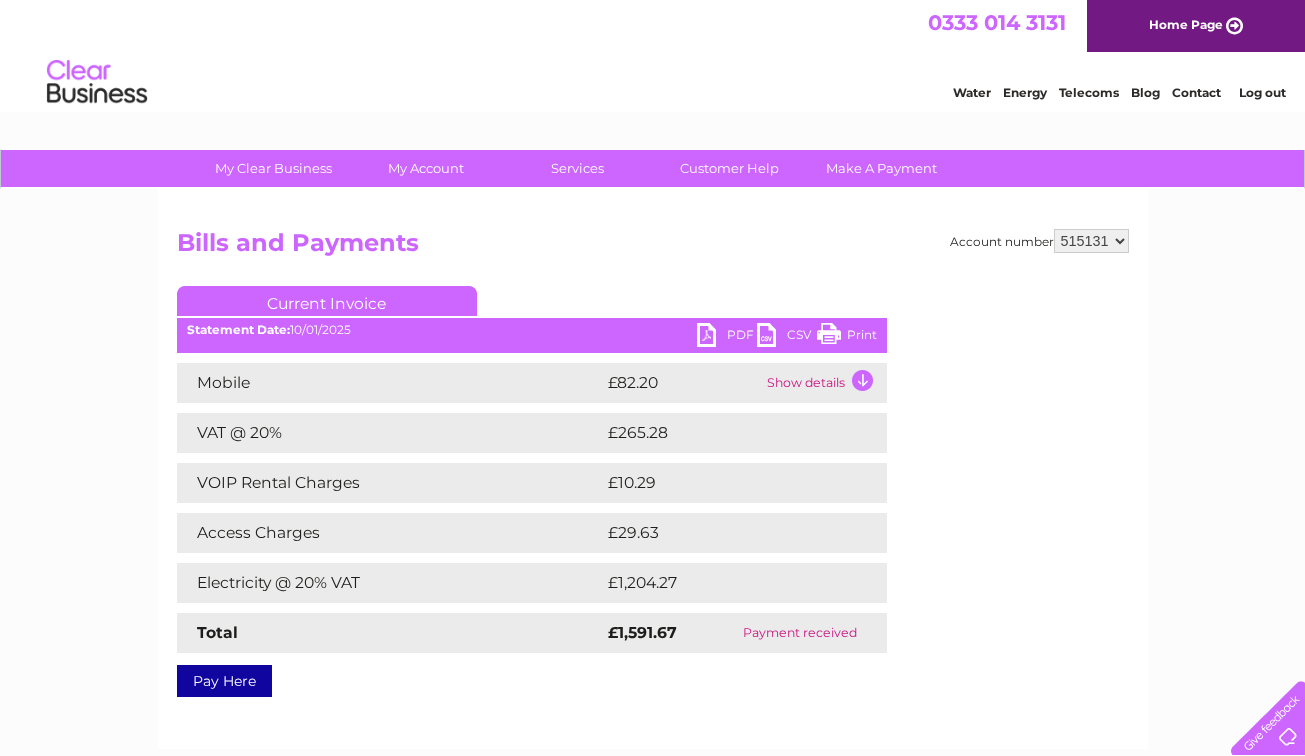 scroll, scrollTop: 0, scrollLeft: 0, axis: both 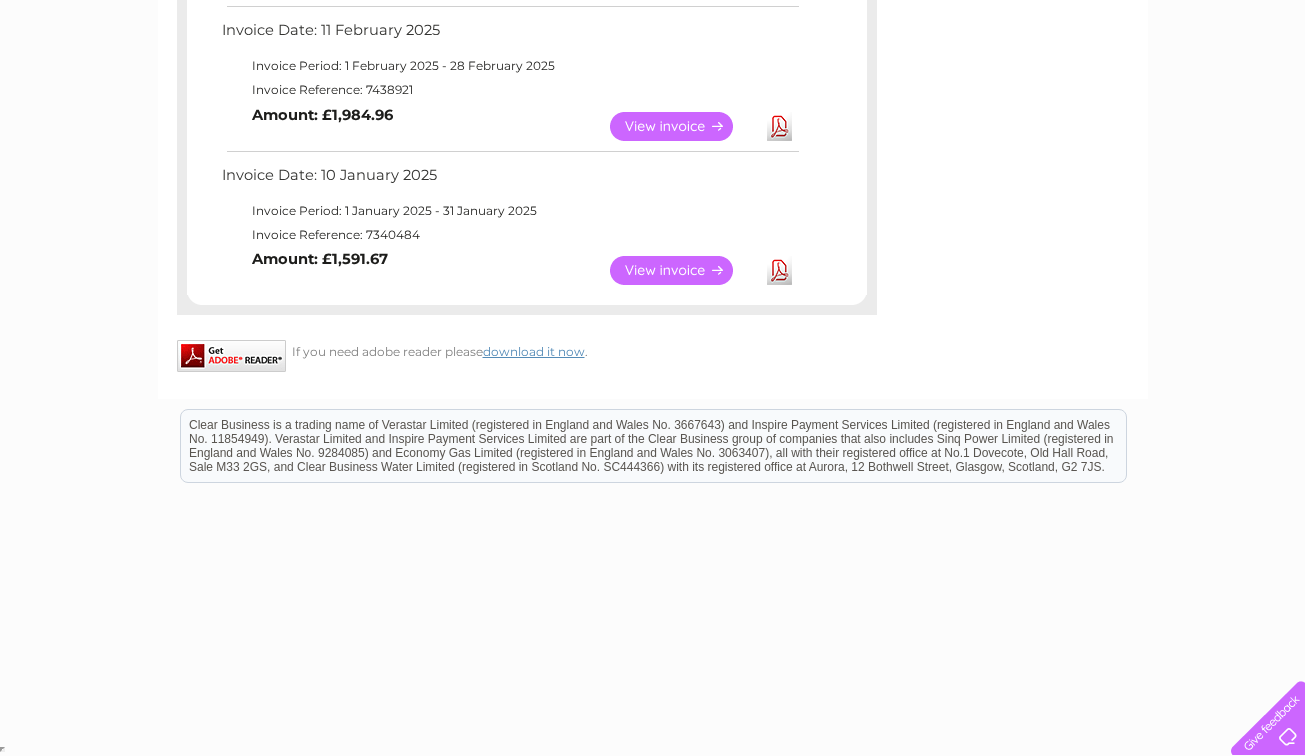 click on "View" at bounding box center (683, 126) 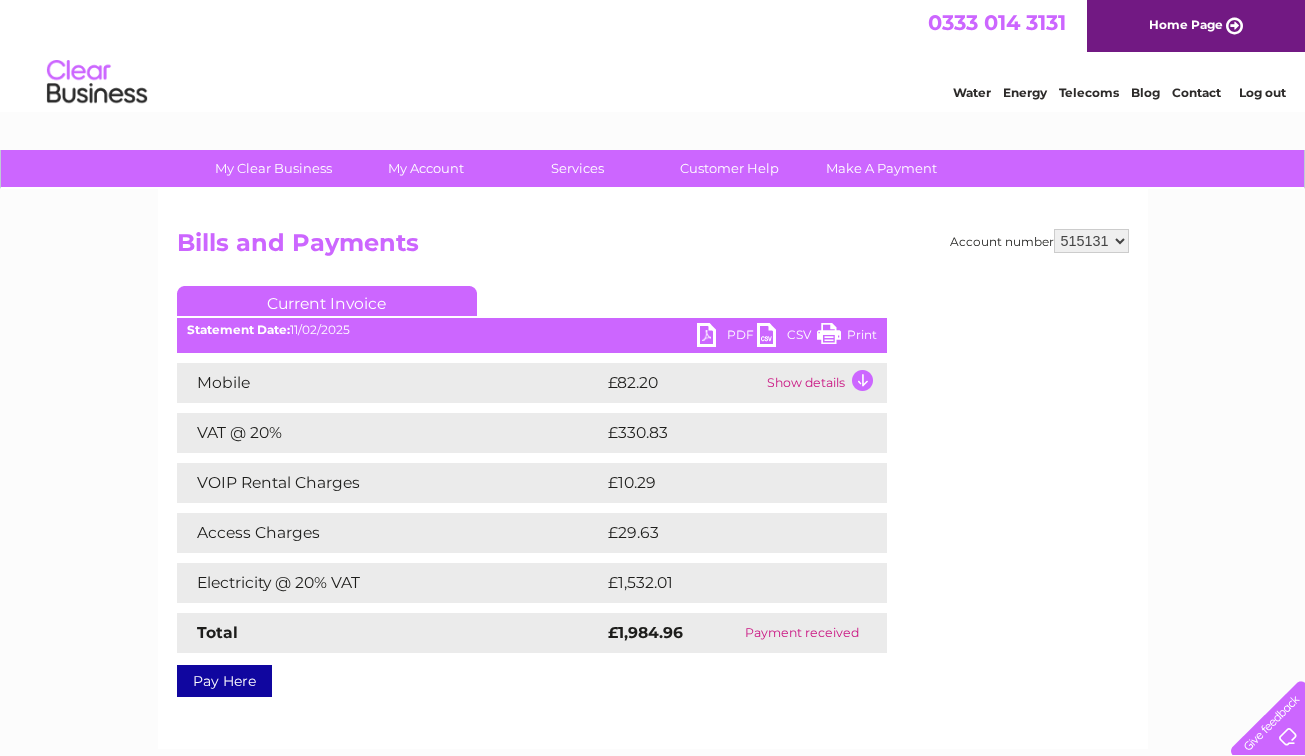scroll, scrollTop: 0, scrollLeft: 0, axis: both 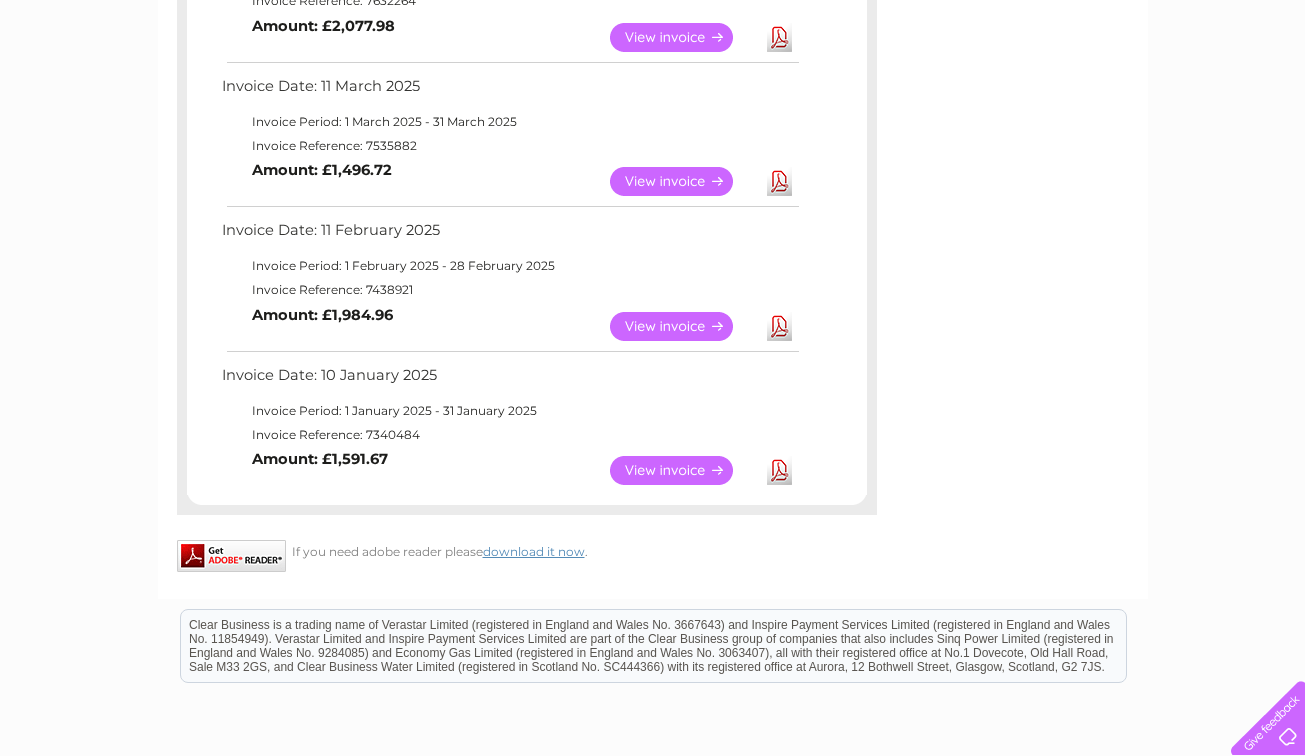 click on "View" at bounding box center [683, 181] 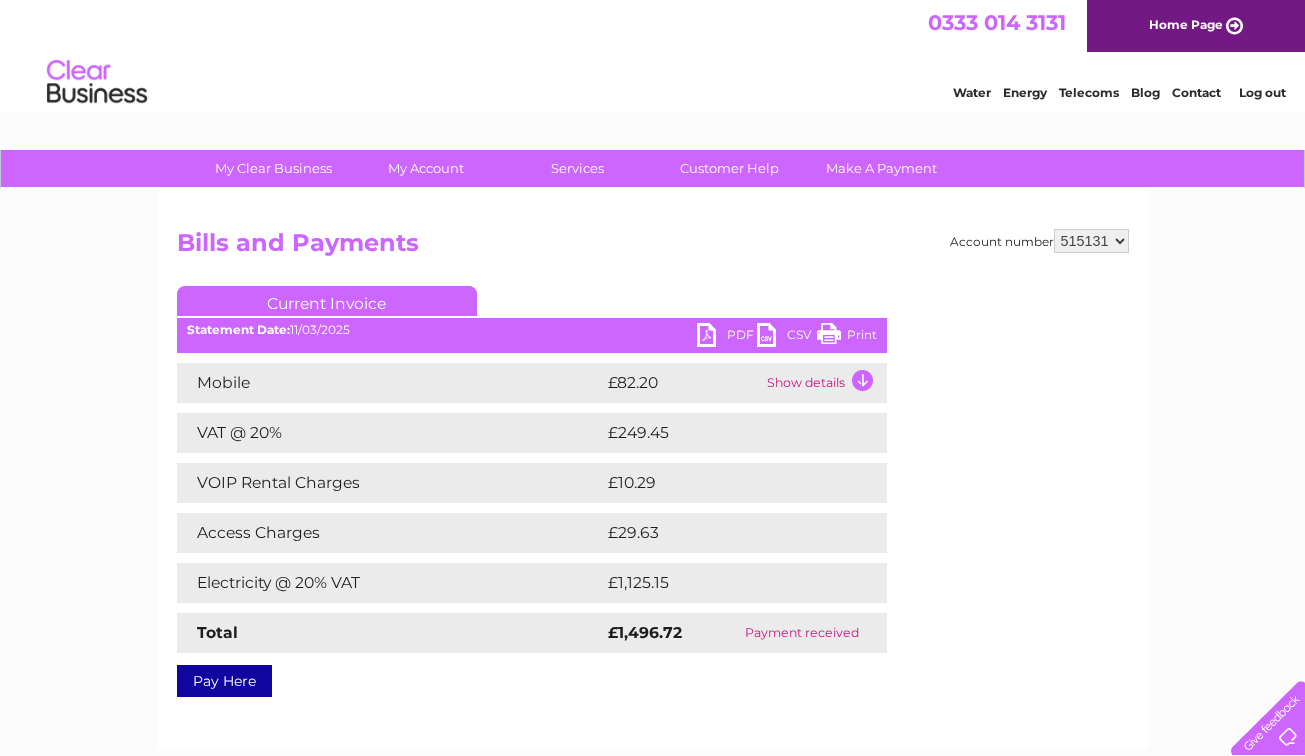 scroll, scrollTop: 0, scrollLeft: 0, axis: both 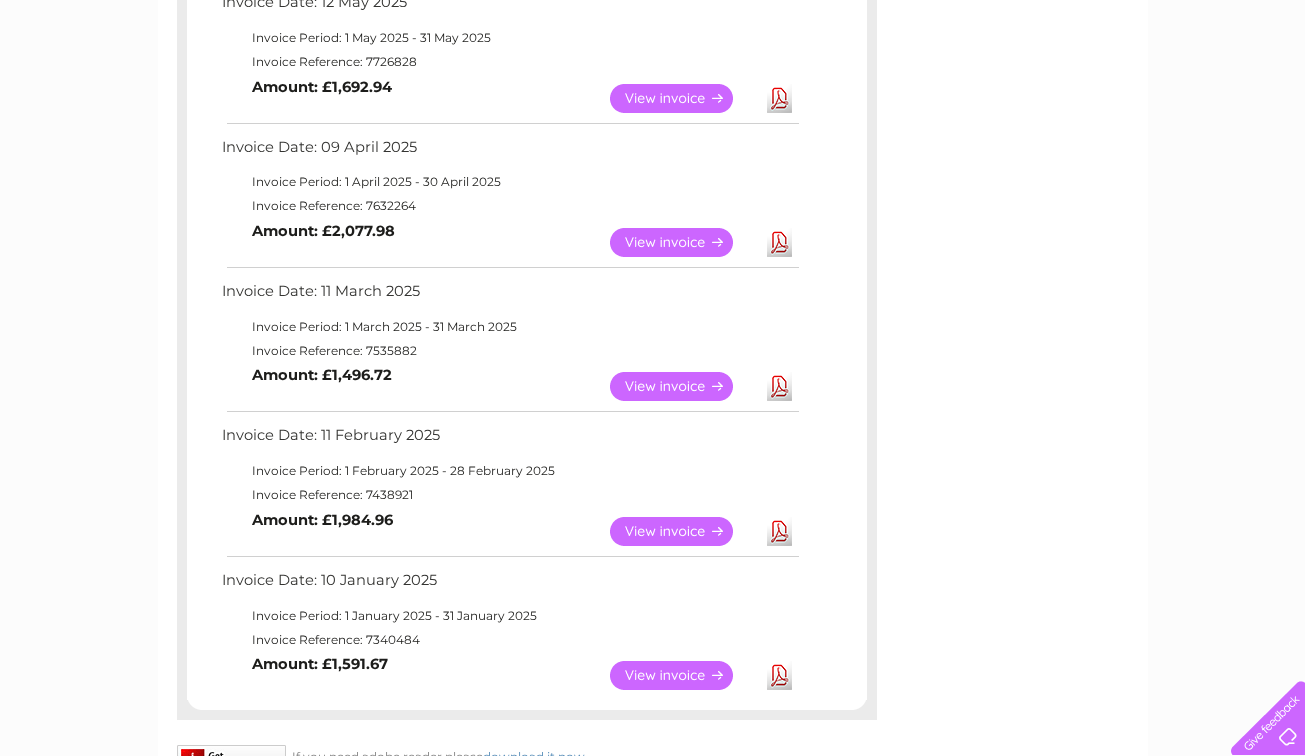 click on "View" at bounding box center (683, 242) 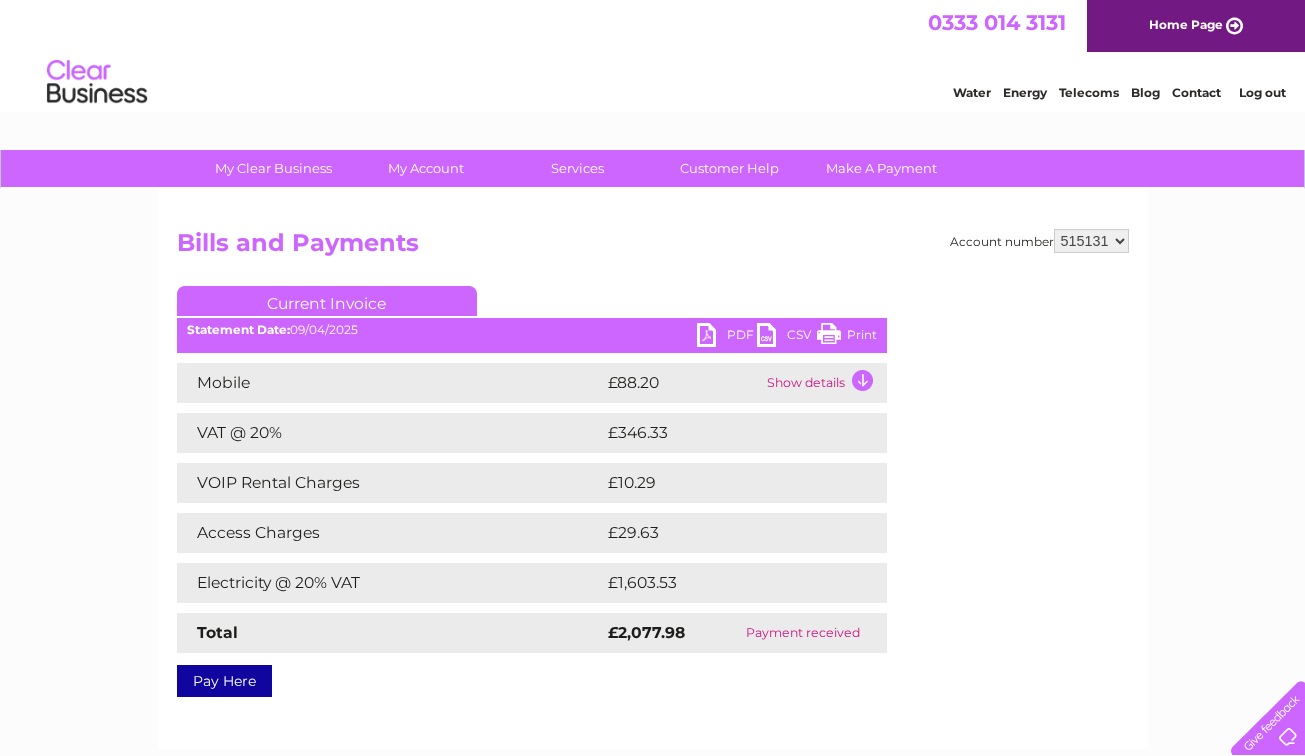 scroll, scrollTop: 0, scrollLeft: 0, axis: both 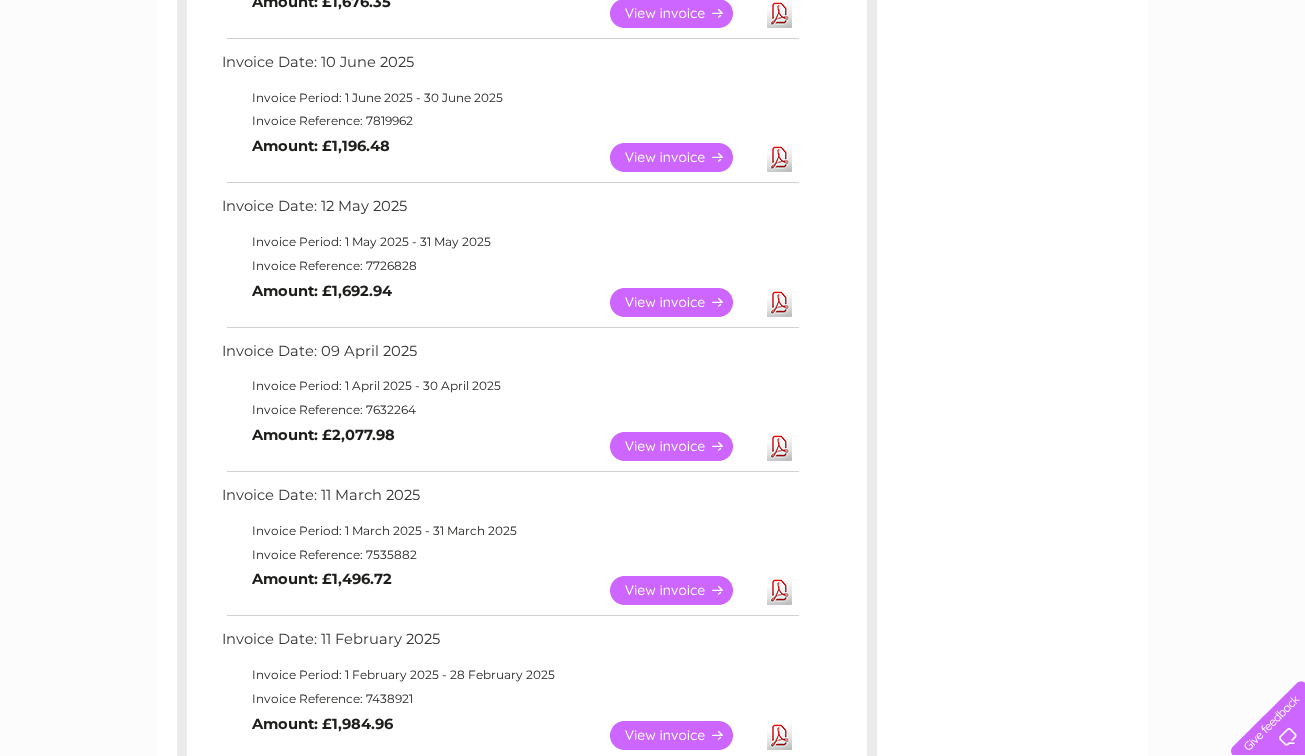 click on "View" at bounding box center (683, 302) 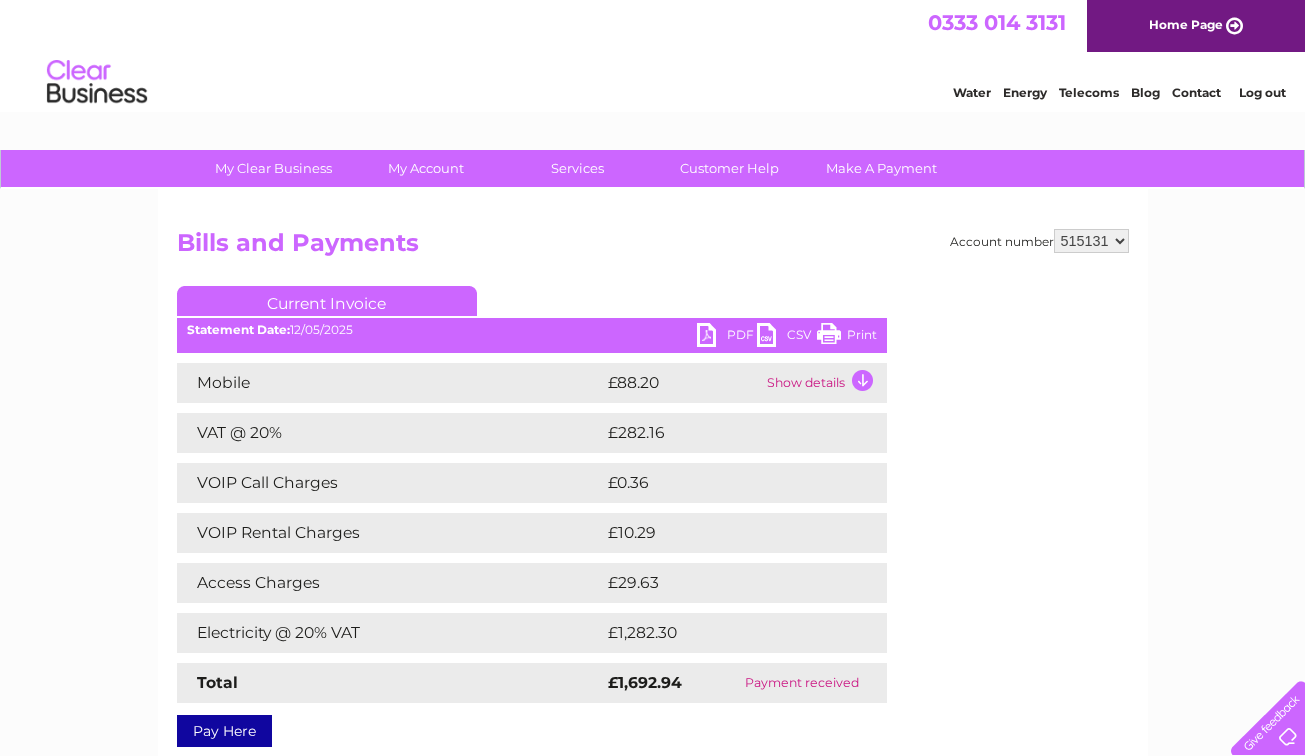 scroll, scrollTop: 0, scrollLeft: 0, axis: both 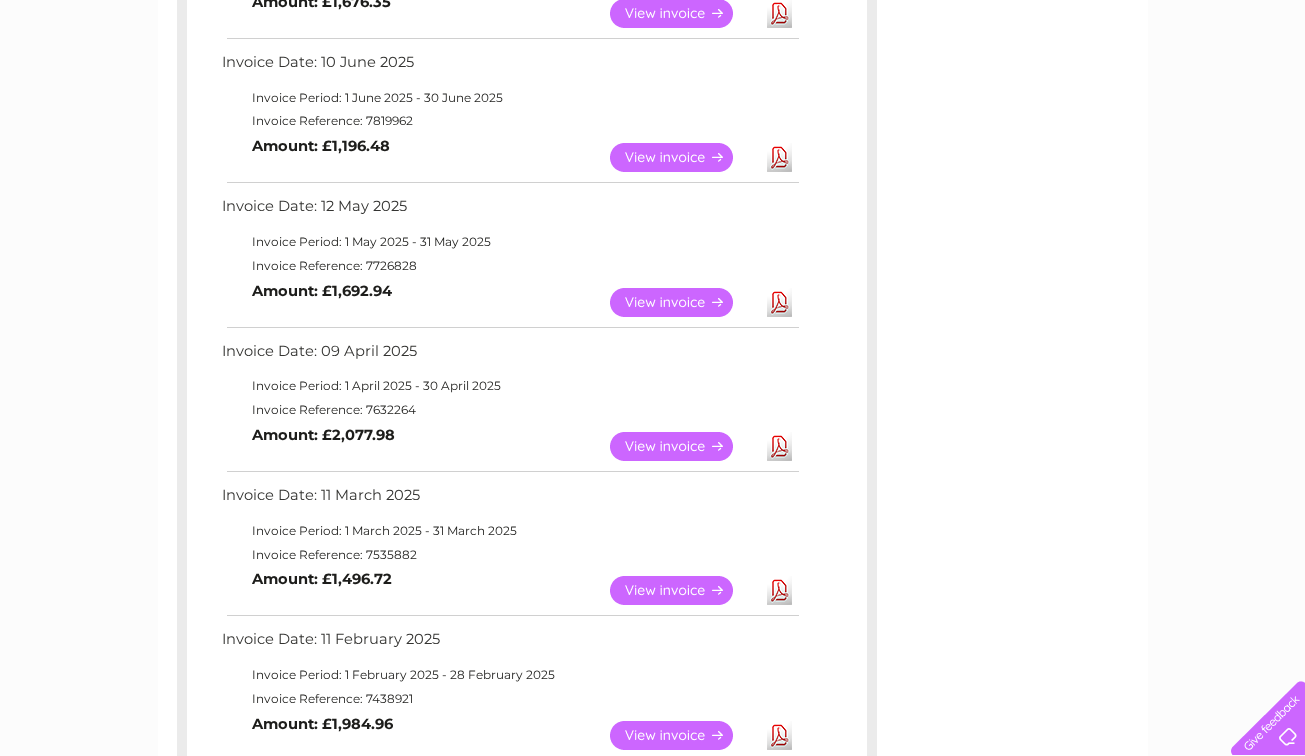 click on "View" at bounding box center (683, 157) 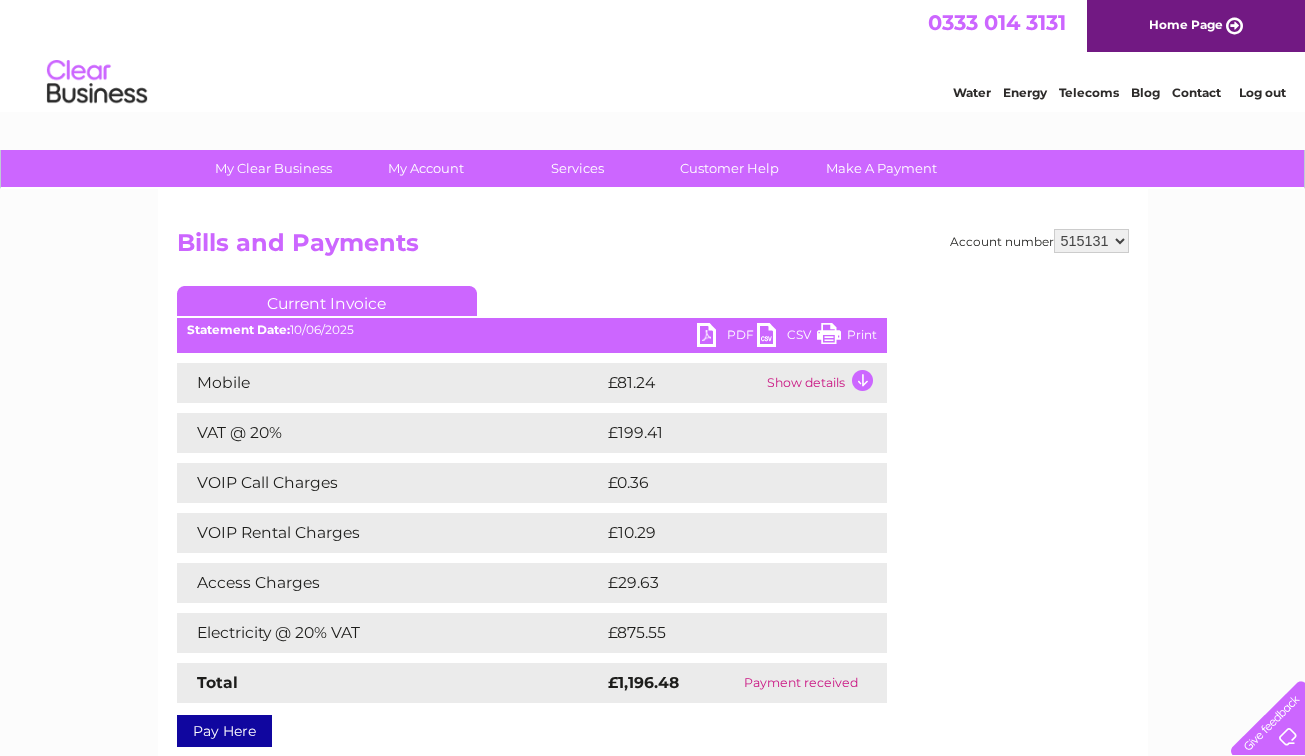 scroll, scrollTop: 0, scrollLeft: 0, axis: both 